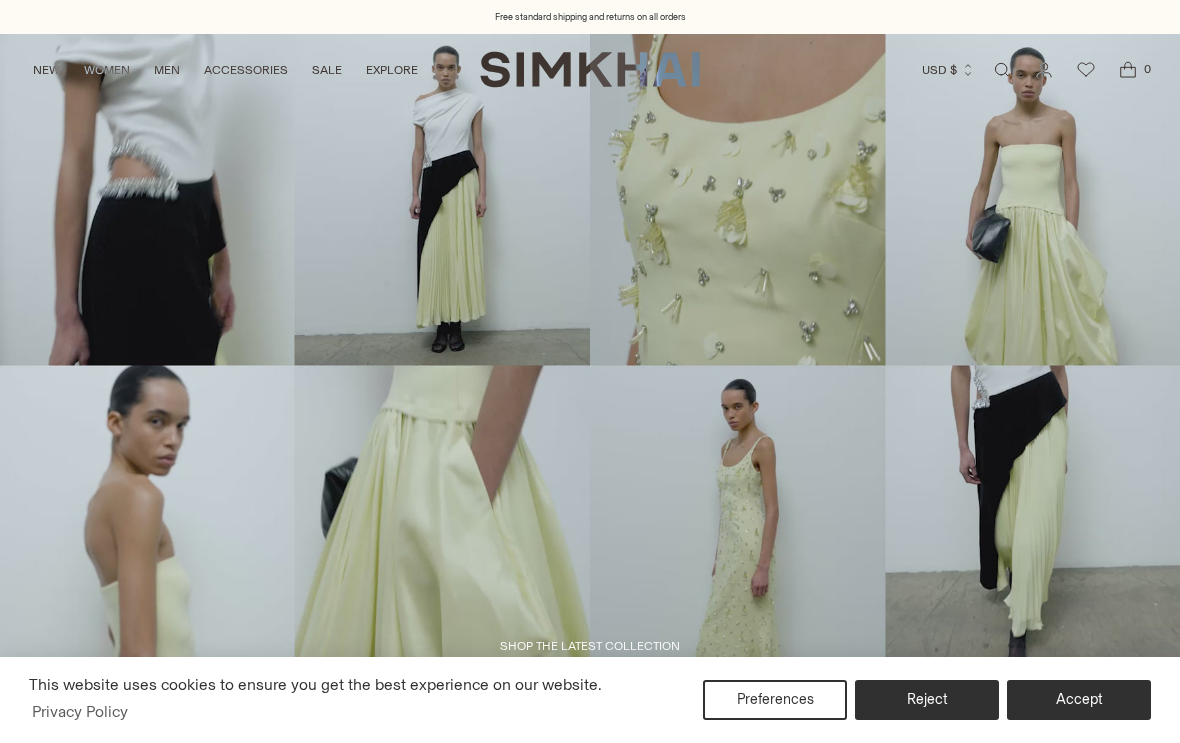 scroll, scrollTop: 0, scrollLeft: 0, axis: both 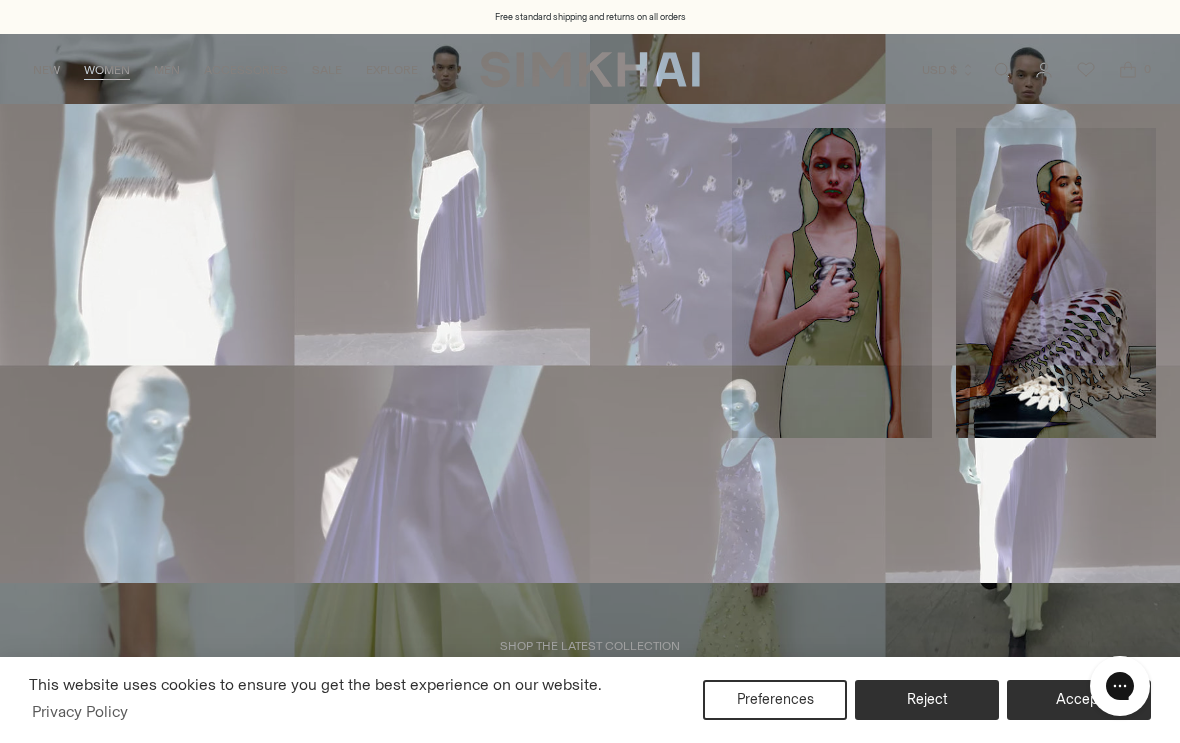 click on "Pants & Shorts" at bounding box center [73, 427] 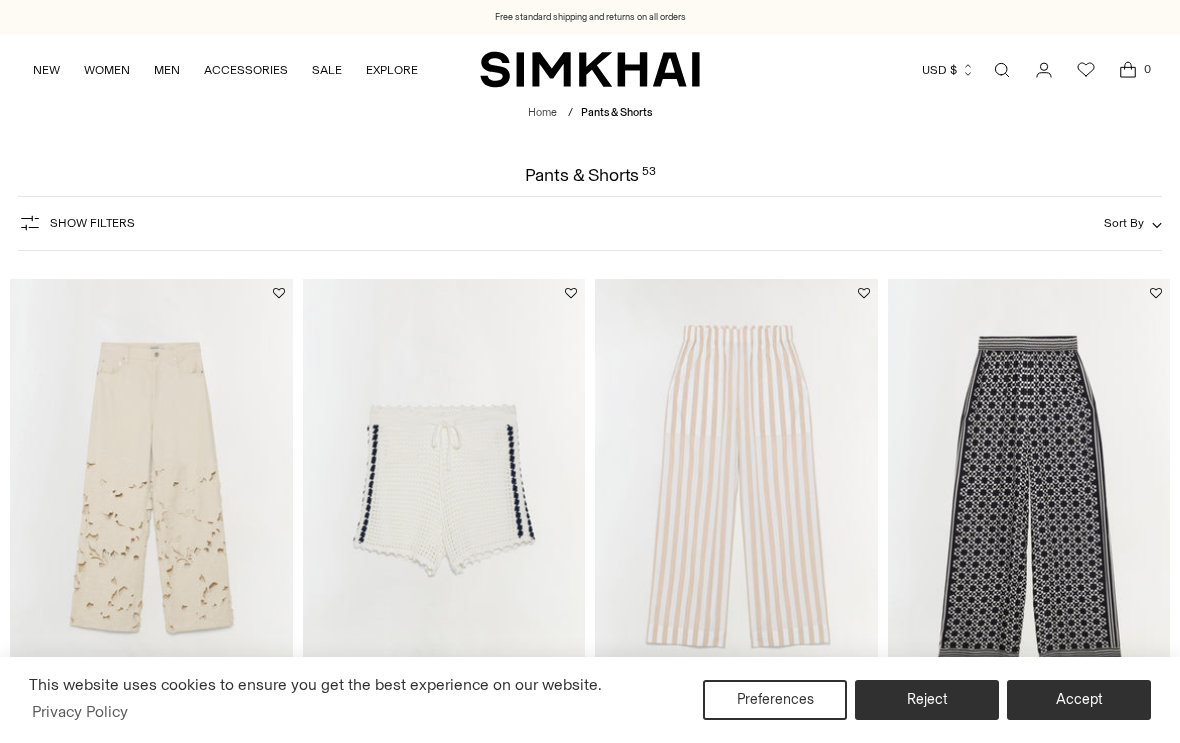 scroll, scrollTop: 595, scrollLeft: 0, axis: vertical 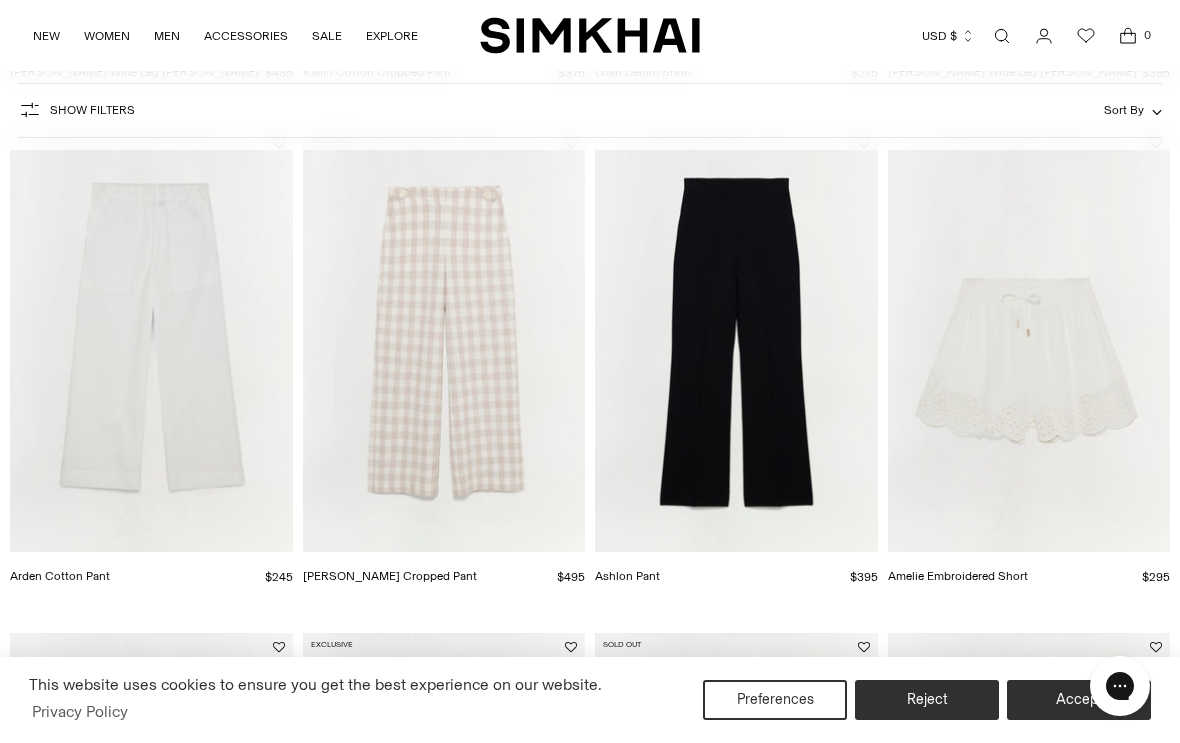 click at bounding box center (736, 341) 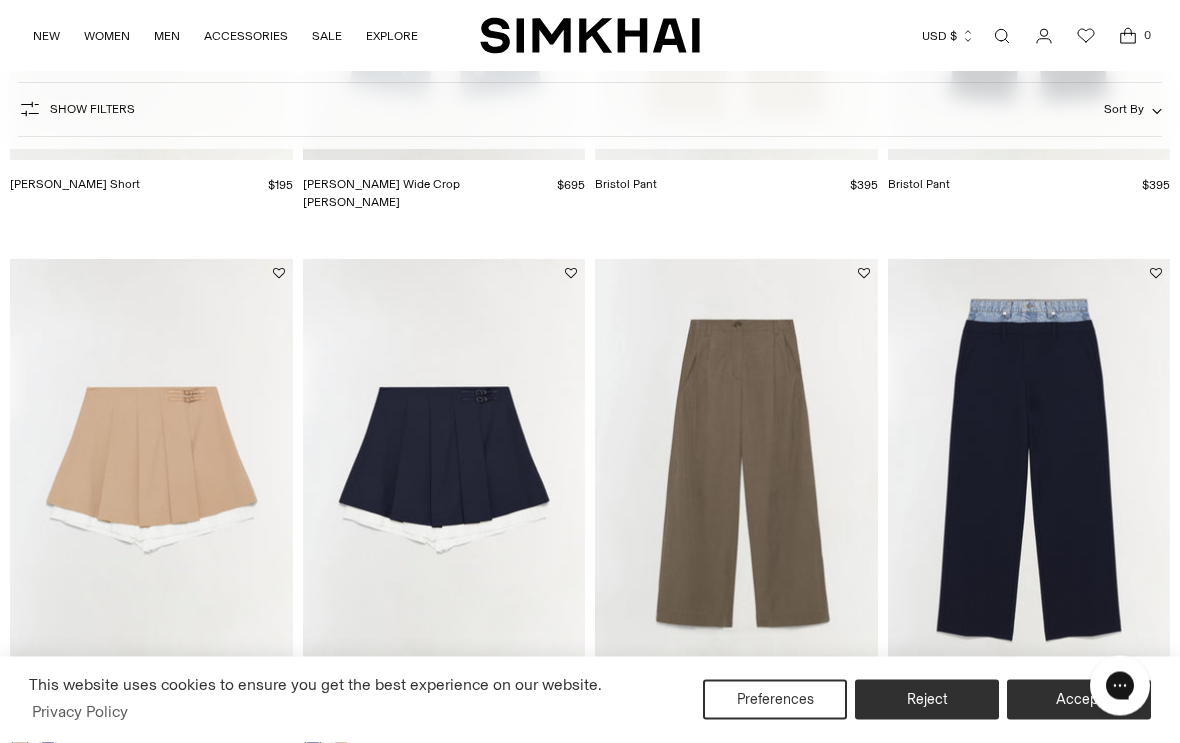 scroll, scrollTop: 0, scrollLeft: 0, axis: both 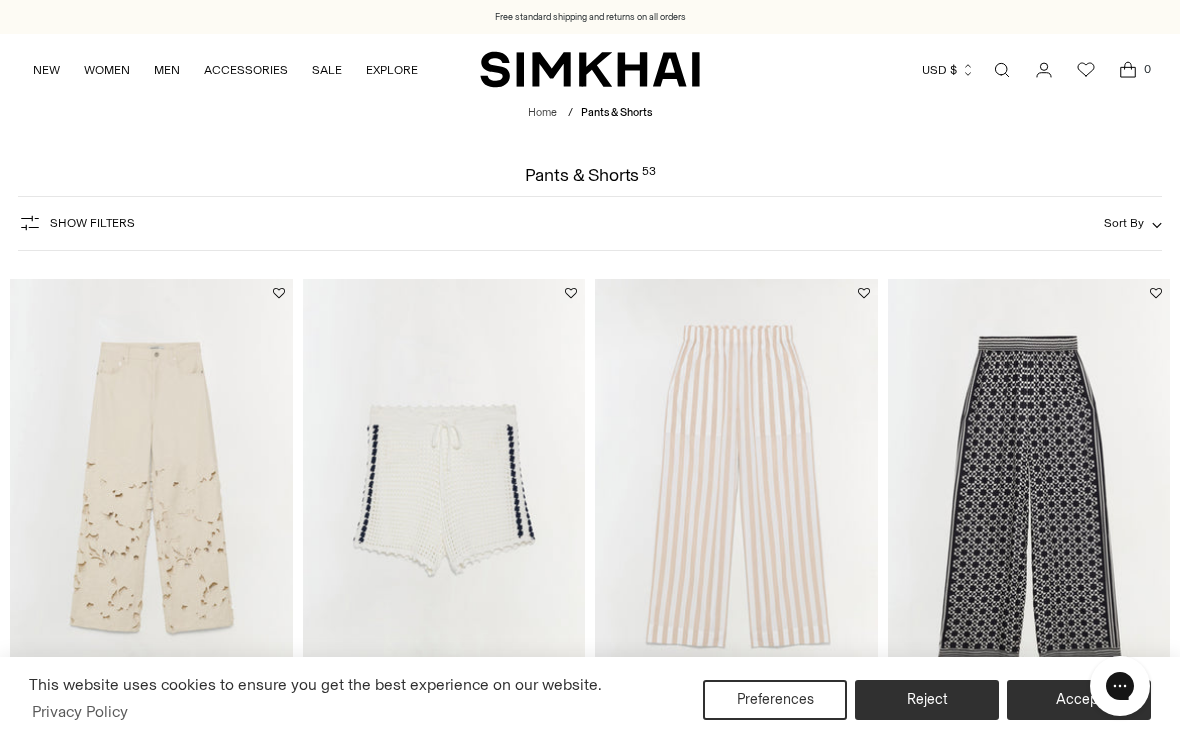 click at bounding box center (1002, 70) 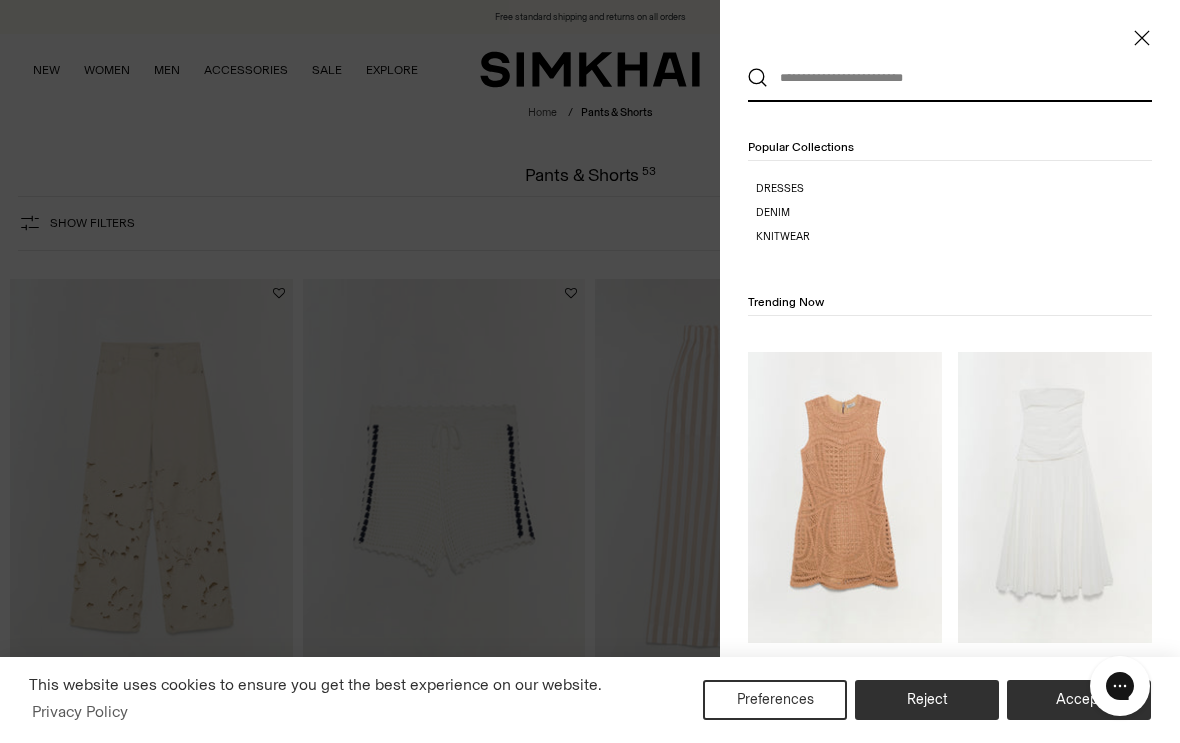 scroll, scrollTop: 0, scrollLeft: 0, axis: both 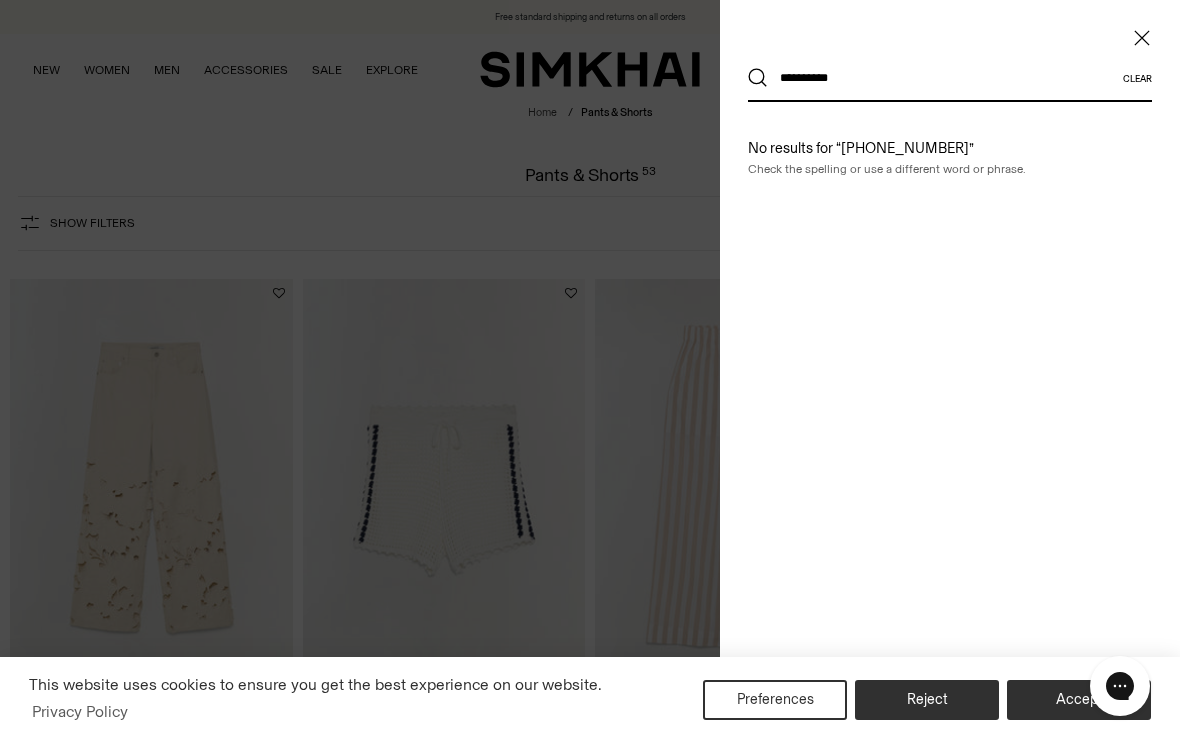 type on "**********" 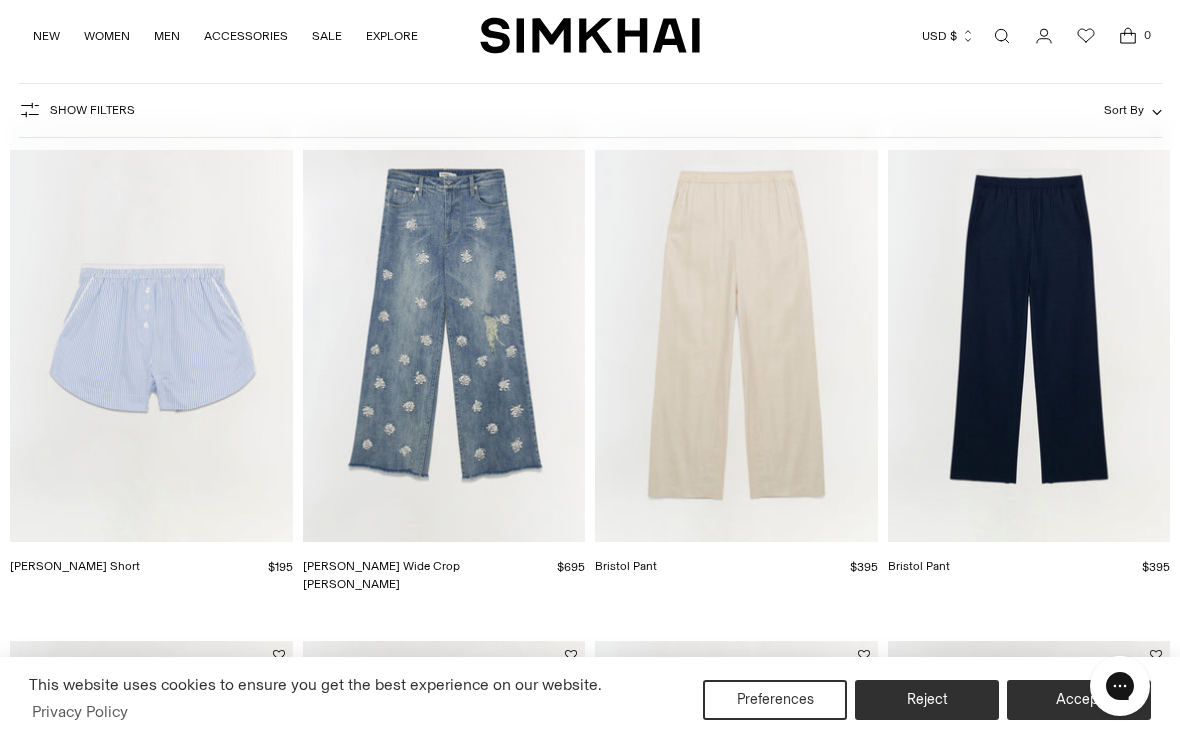 scroll, scrollTop: 648, scrollLeft: 0, axis: vertical 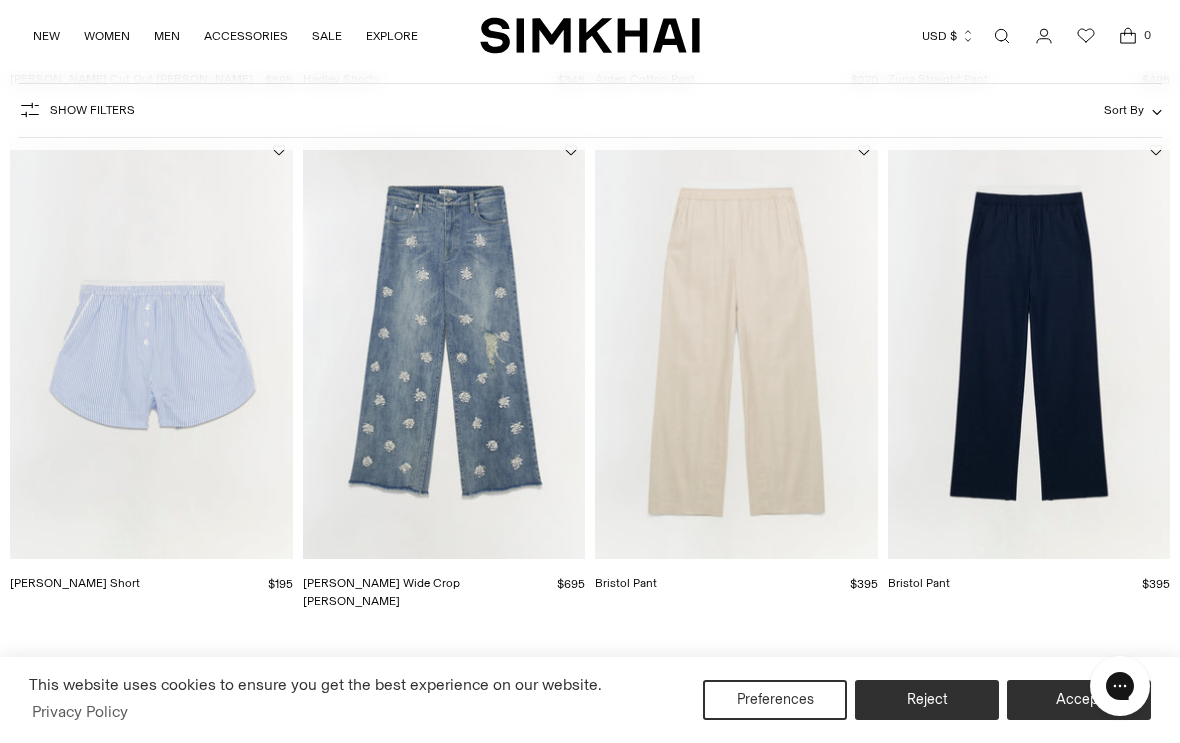 click at bounding box center [1029, 348] 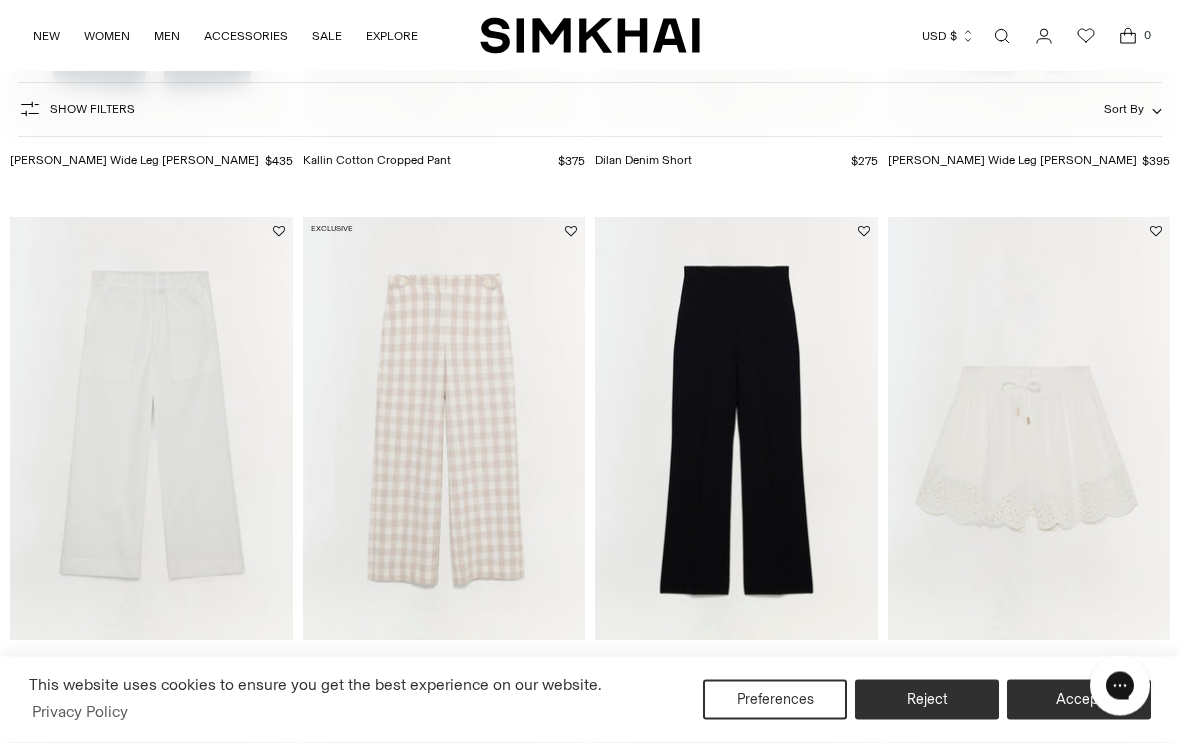 scroll, scrollTop: 2119, scrollLeft: 0, axis: vertical 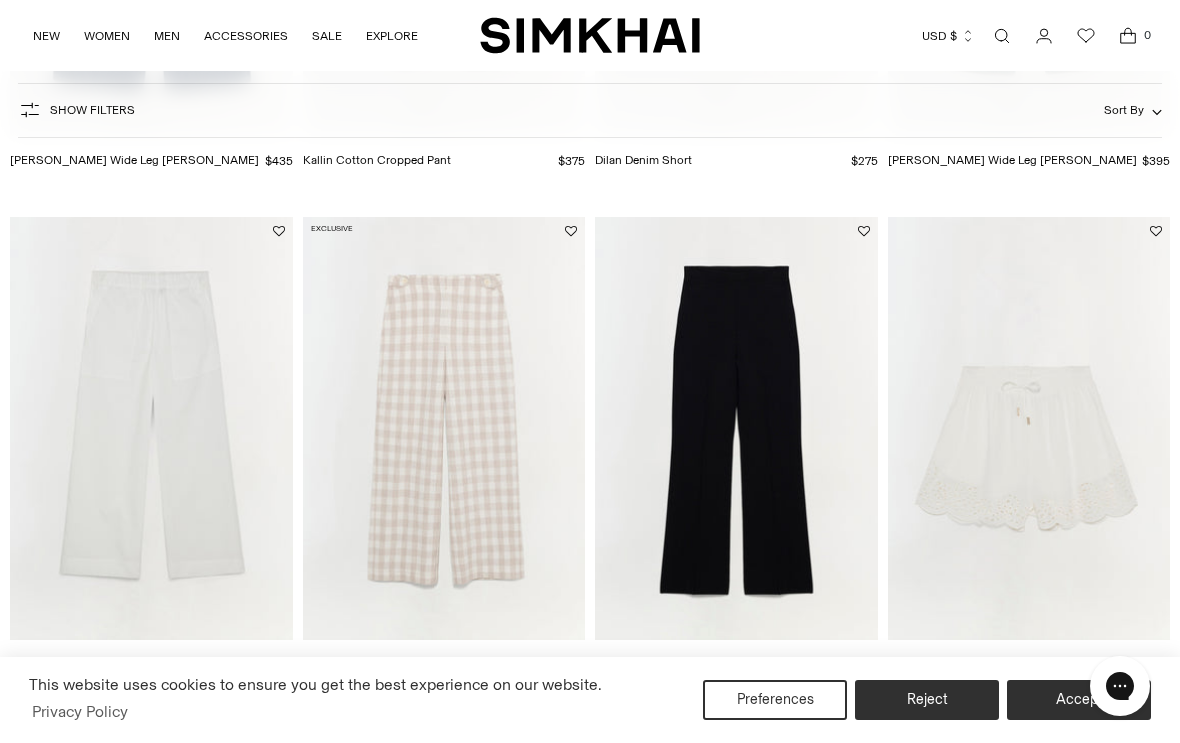 click at bounding box center [736, 429] 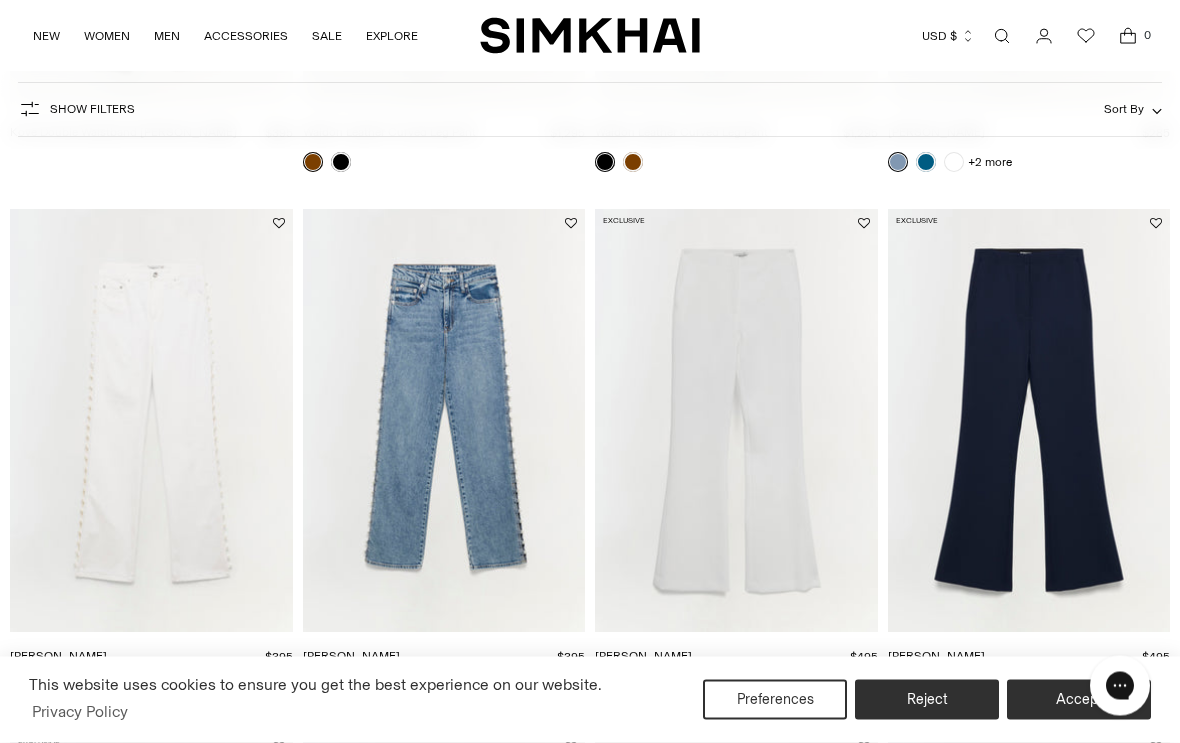 scroll, scrollTop: 4206, scrollLeft: 0, axis: vertical 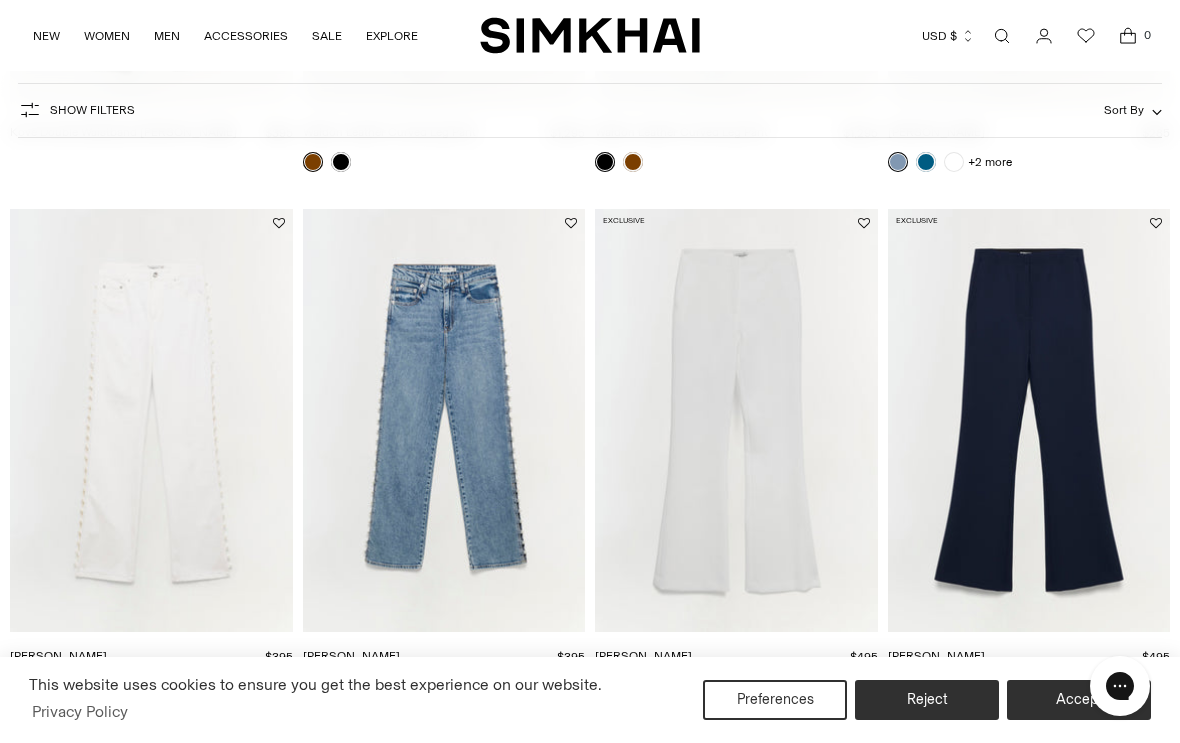 click at bounding box center (1029, 421) 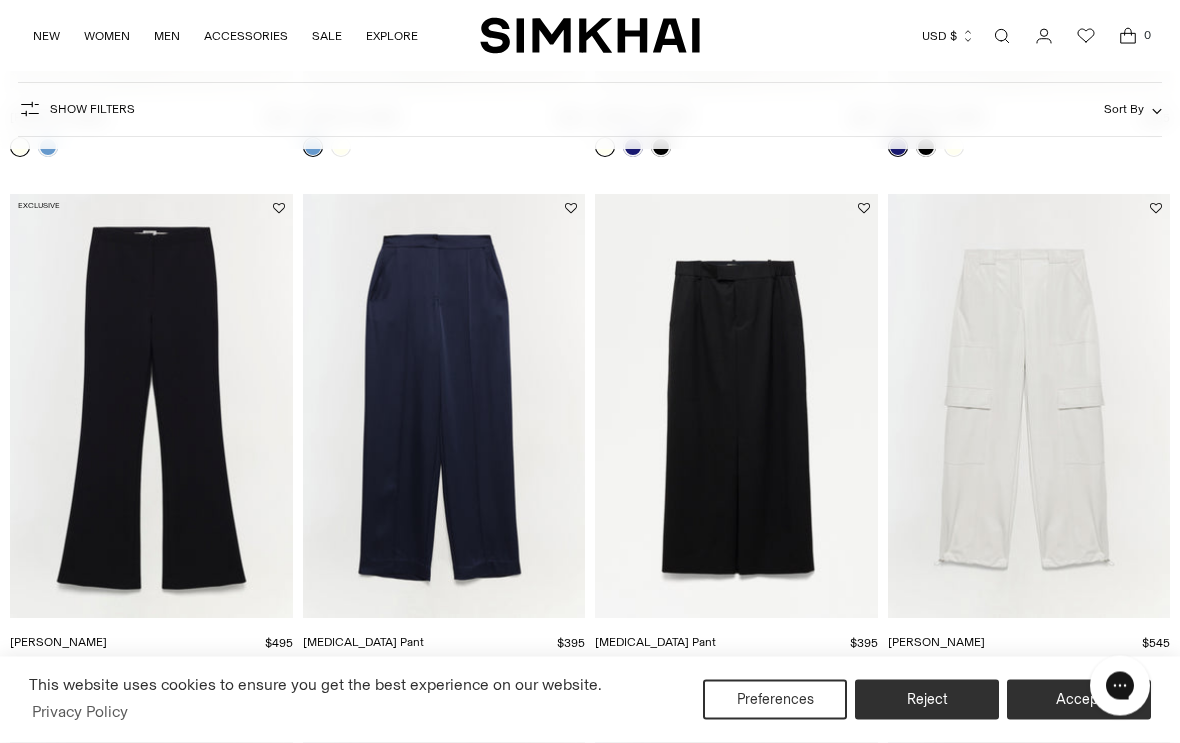 scroll, scrollTop: 4745, scrollLeft: 0, axis: vertical 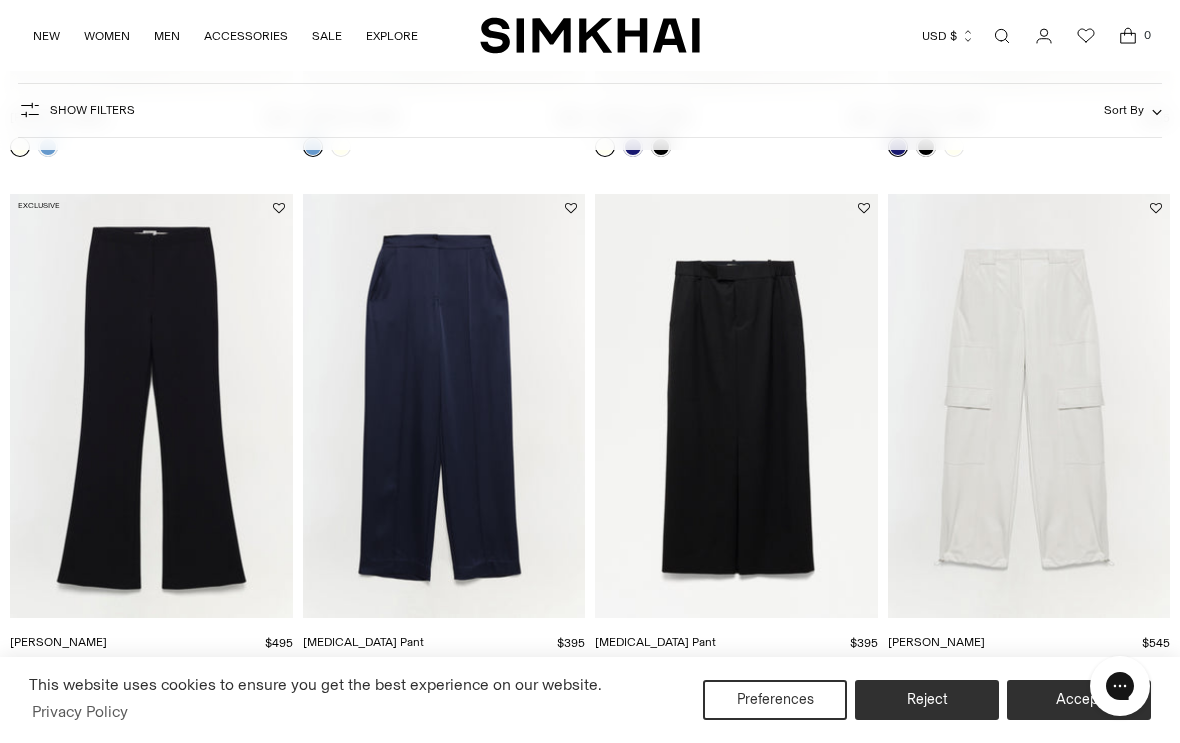 click at bounding box center [151, 406] 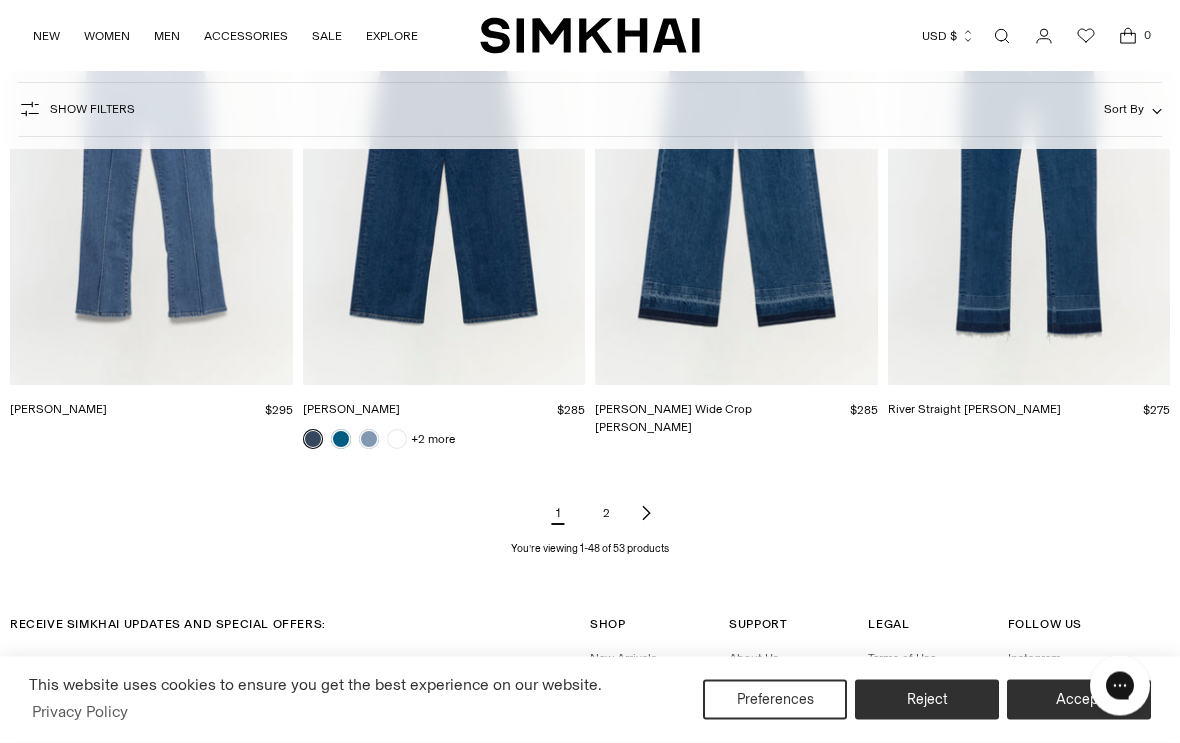 scroll, scrollTop: 6028, scrollLeft: 0, axis: vertical 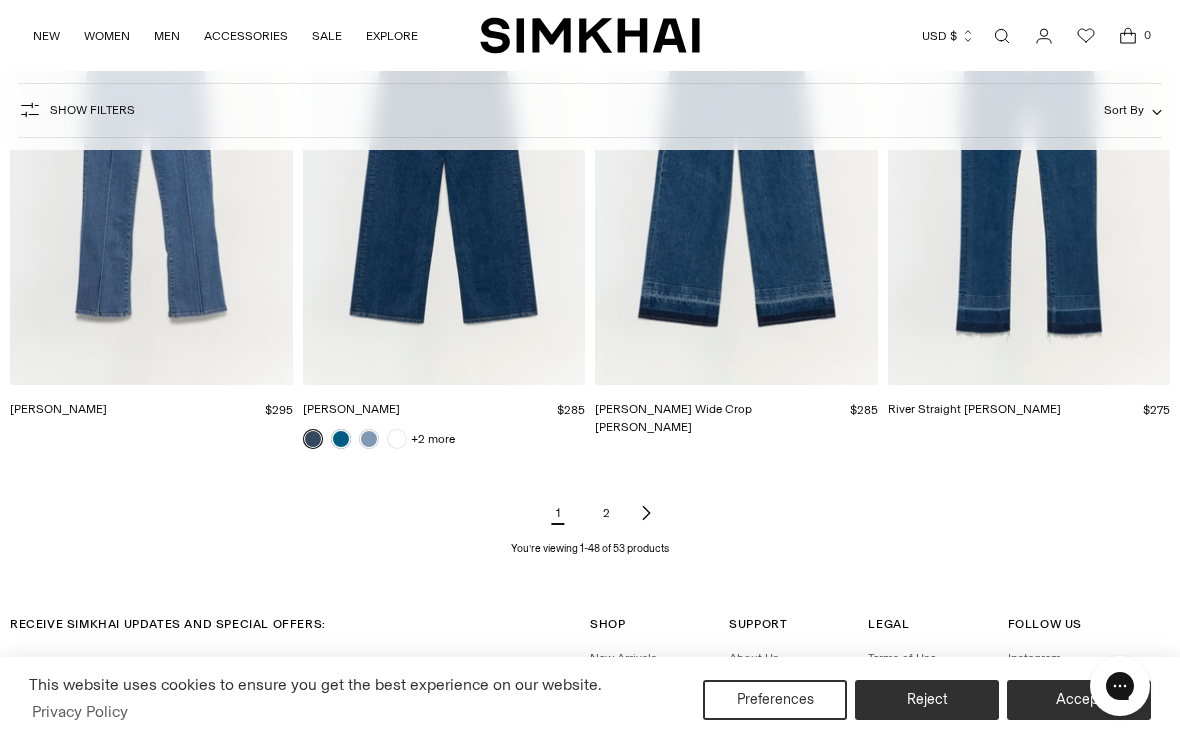 click at bounding box center [646, 513] 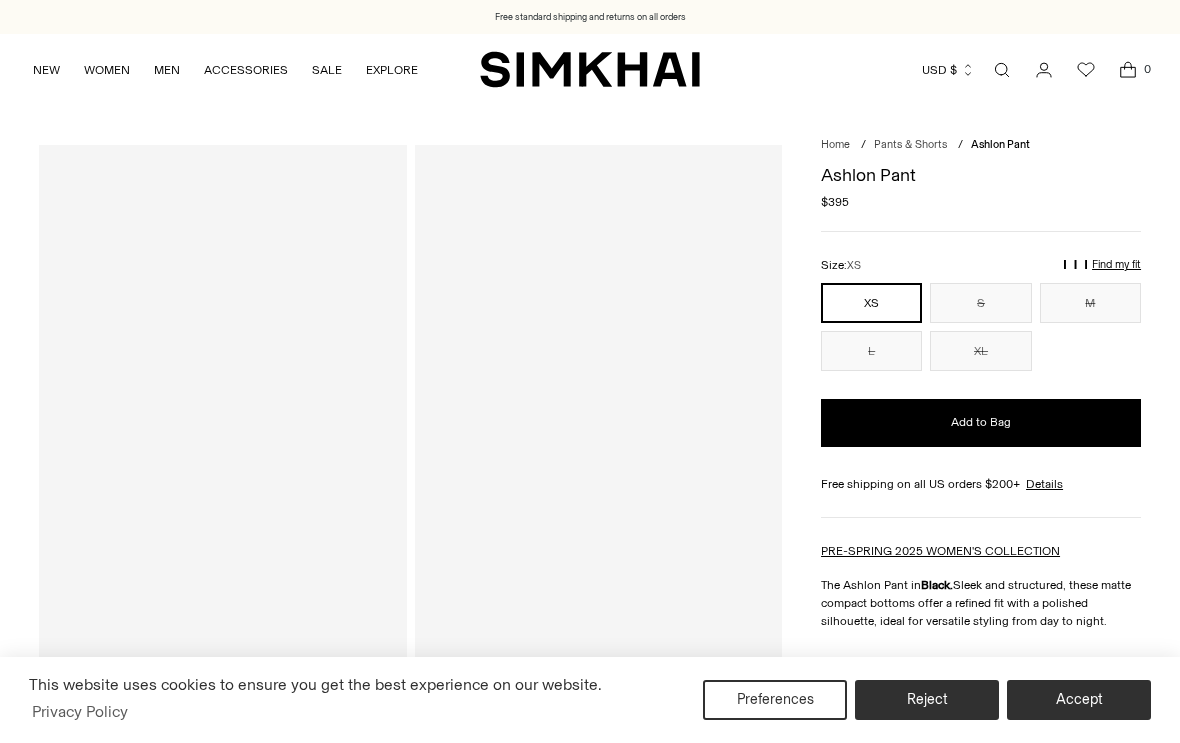 scroll, scrollTop: 0, scrollLeft: 0, axis: both 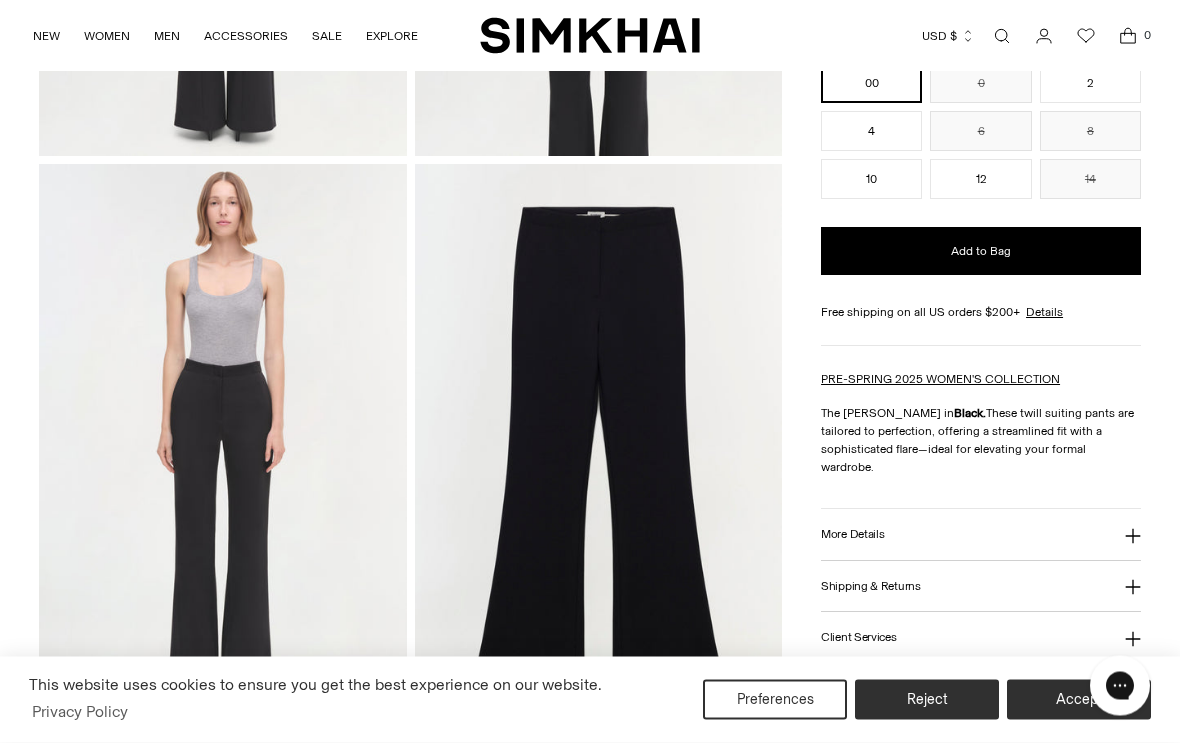 click 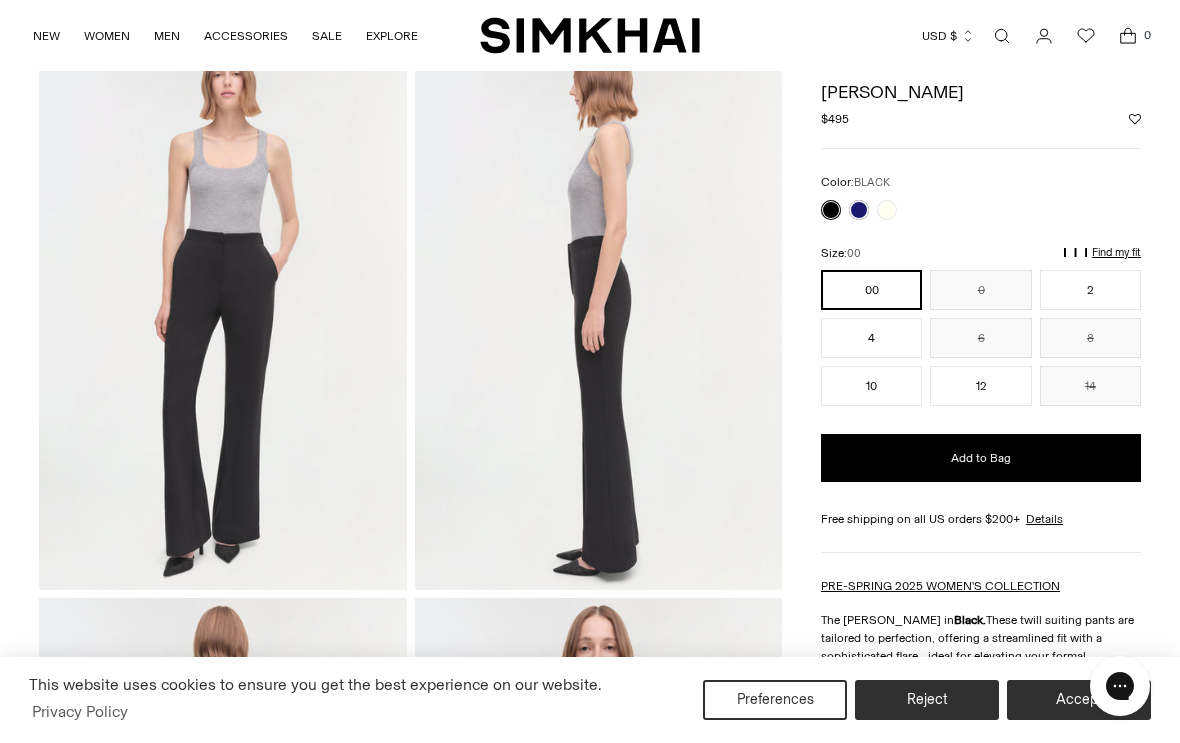 scroll, scrollTop: 97, scrollLeft: 0, axis: vertical 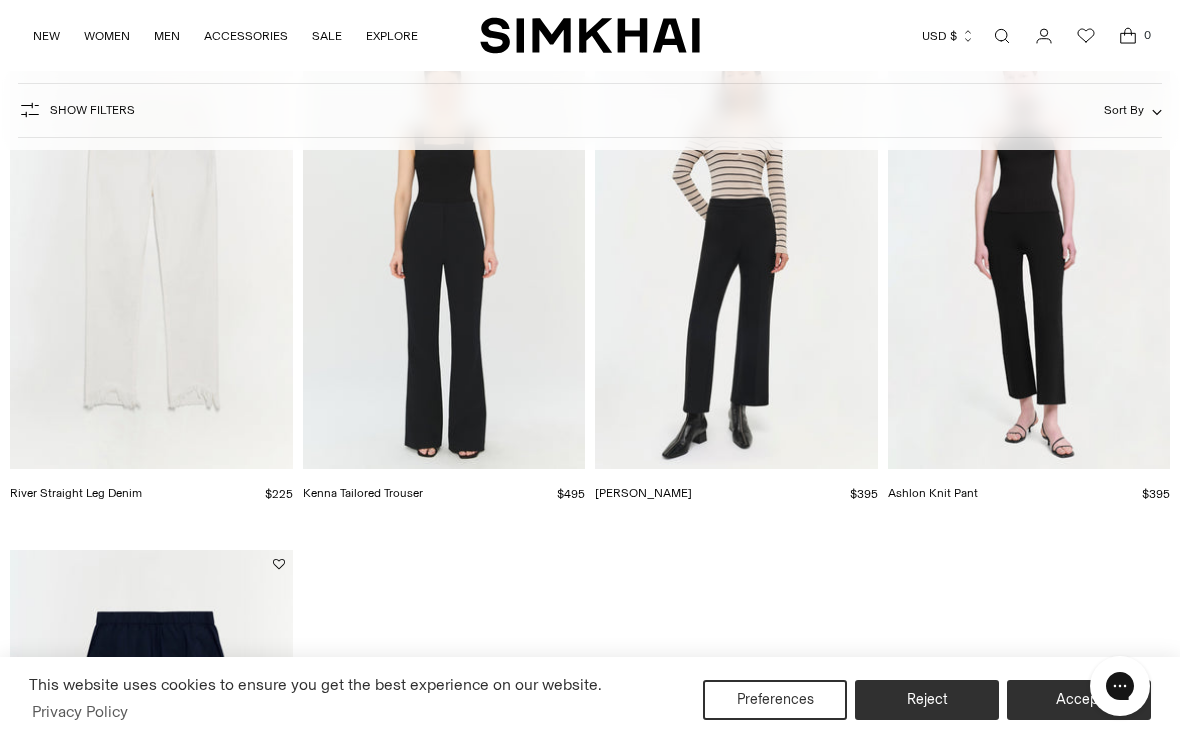 click at bounding box center (736, 257) 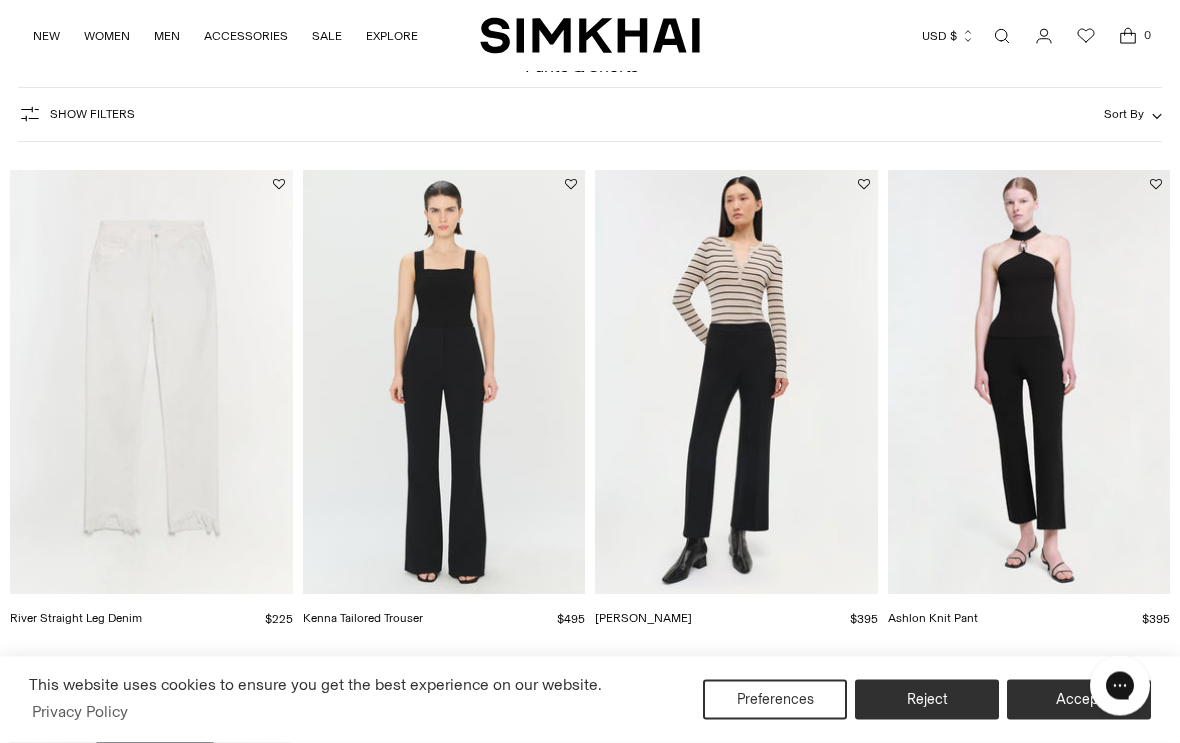 scroll, scrollTop: 109, scrollLeft: 0, axis: vertical 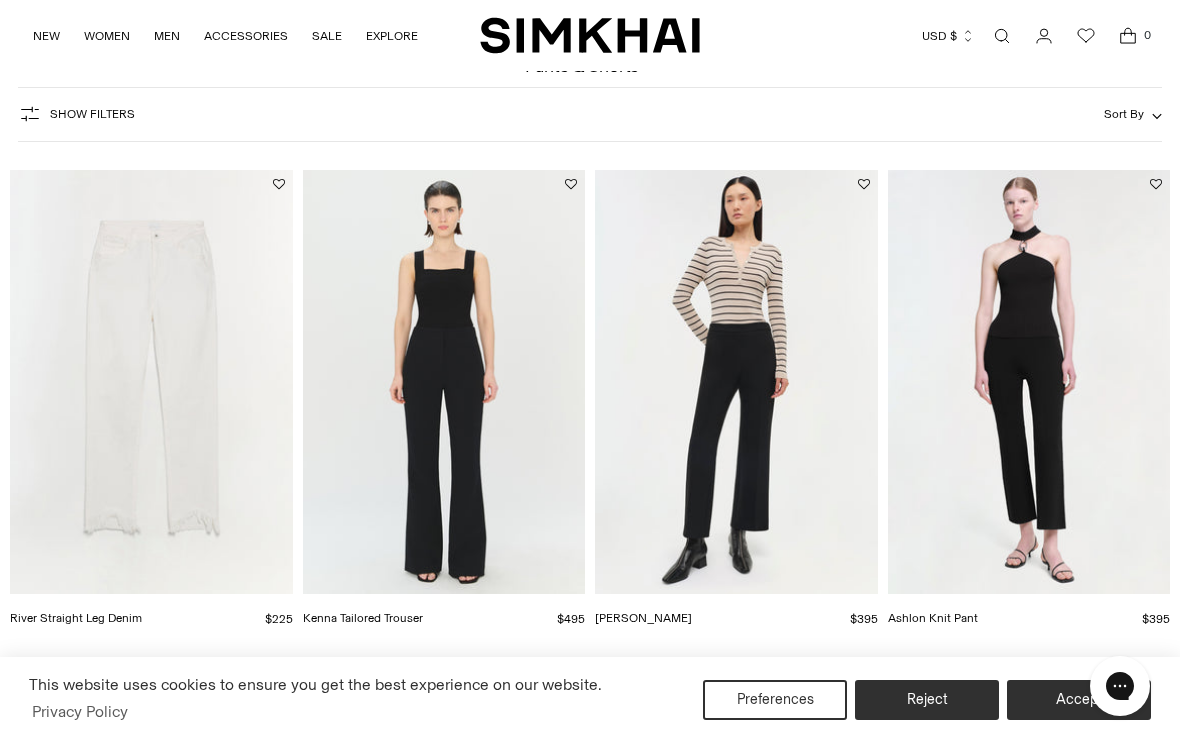 click on "Kenna Tailored Trouser" at bounding box center (363, 618) 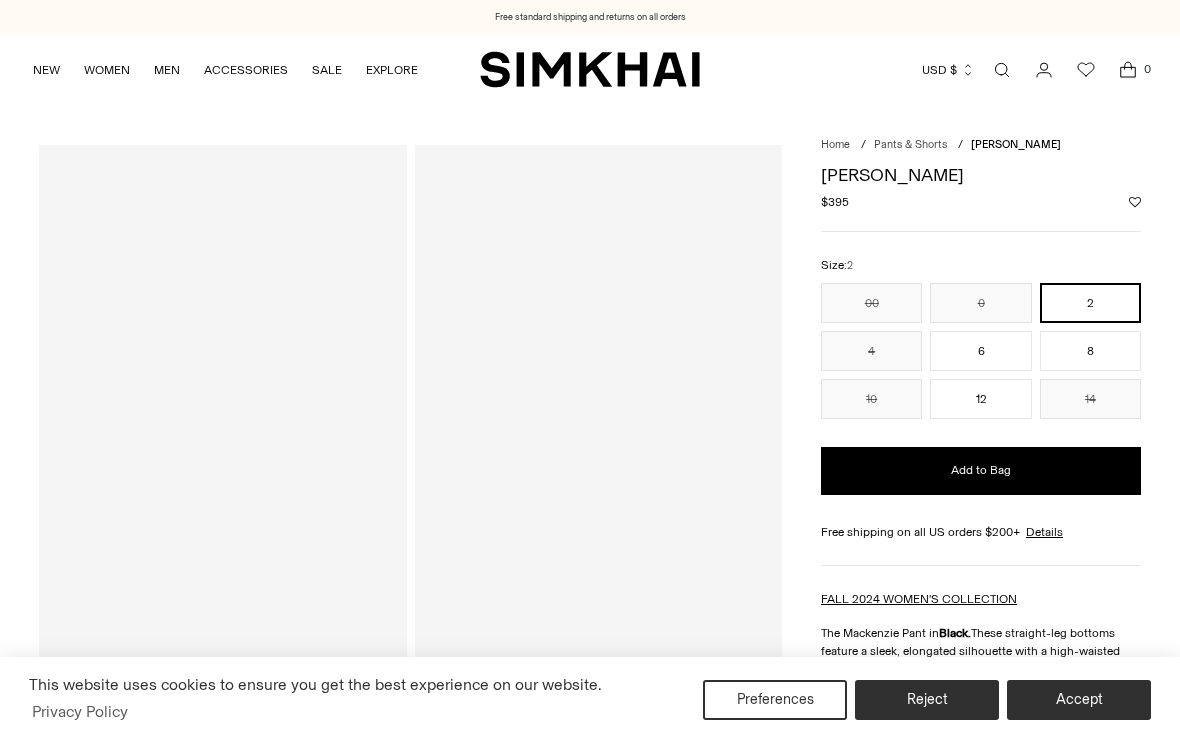 scroll, scrollTop: 0, scrollLeft: 0, axis: both 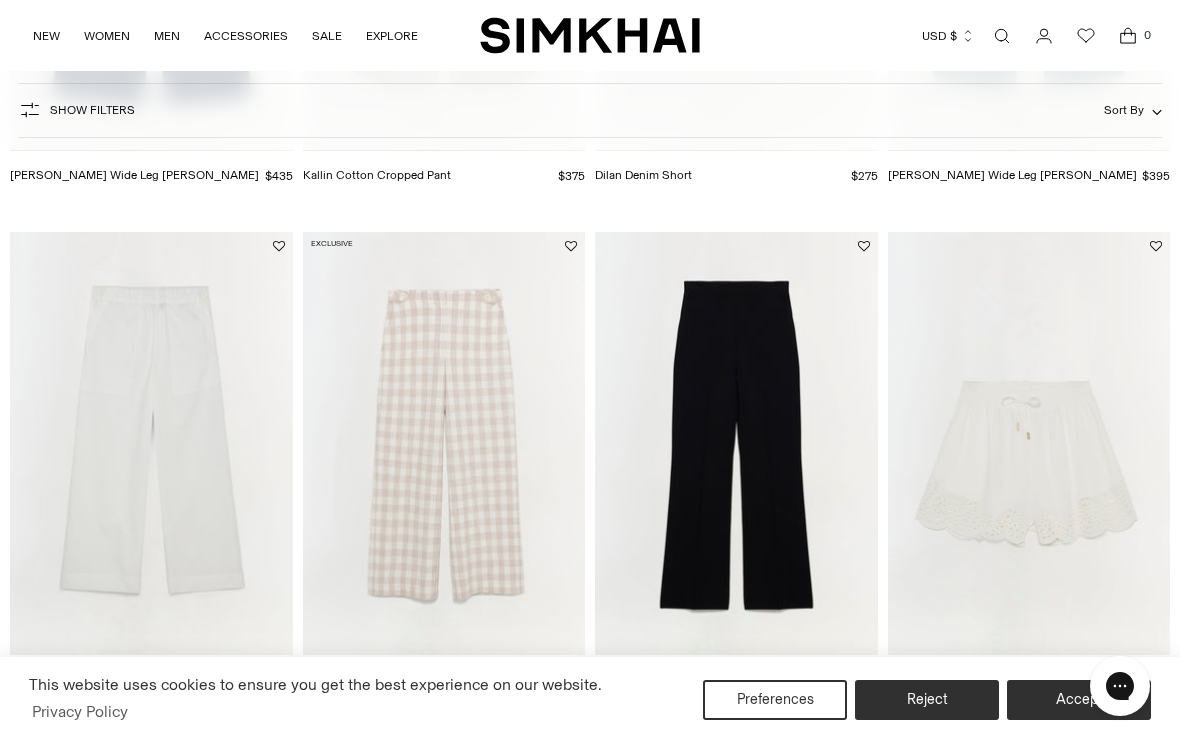 click at bounding box center (736, 444) 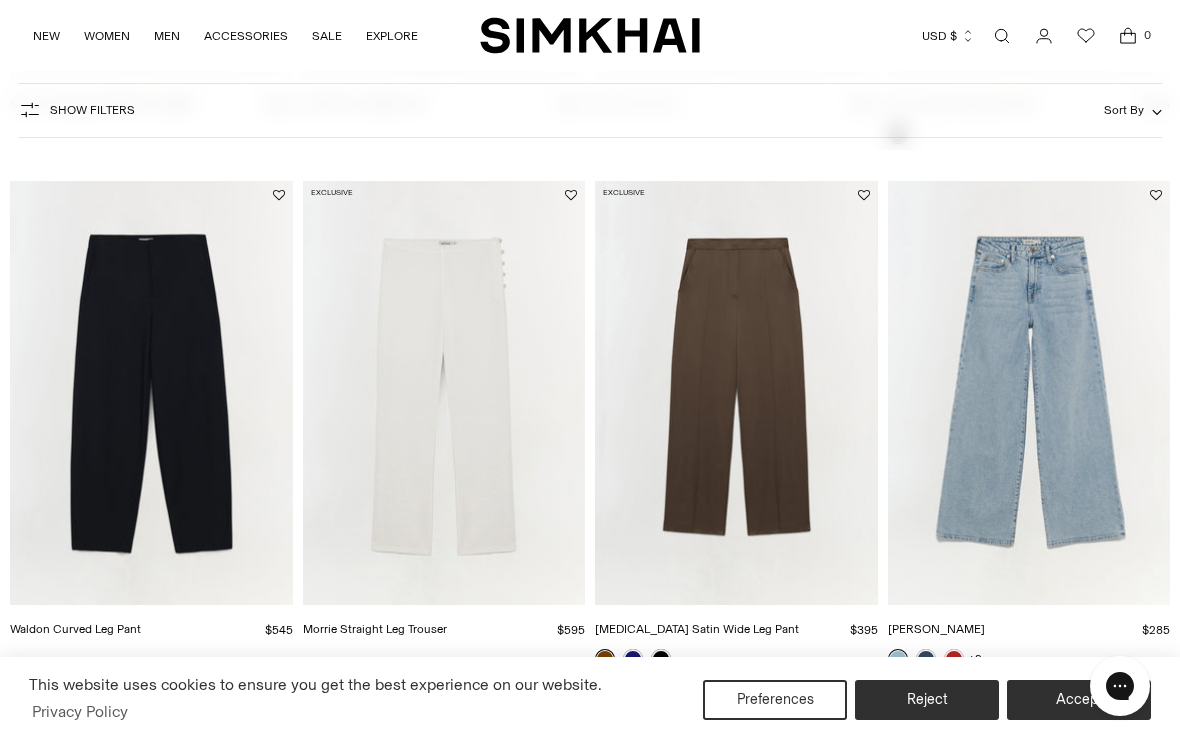 scroll, scrollTop: 3183, scrollLeft: 0, axis: vertical 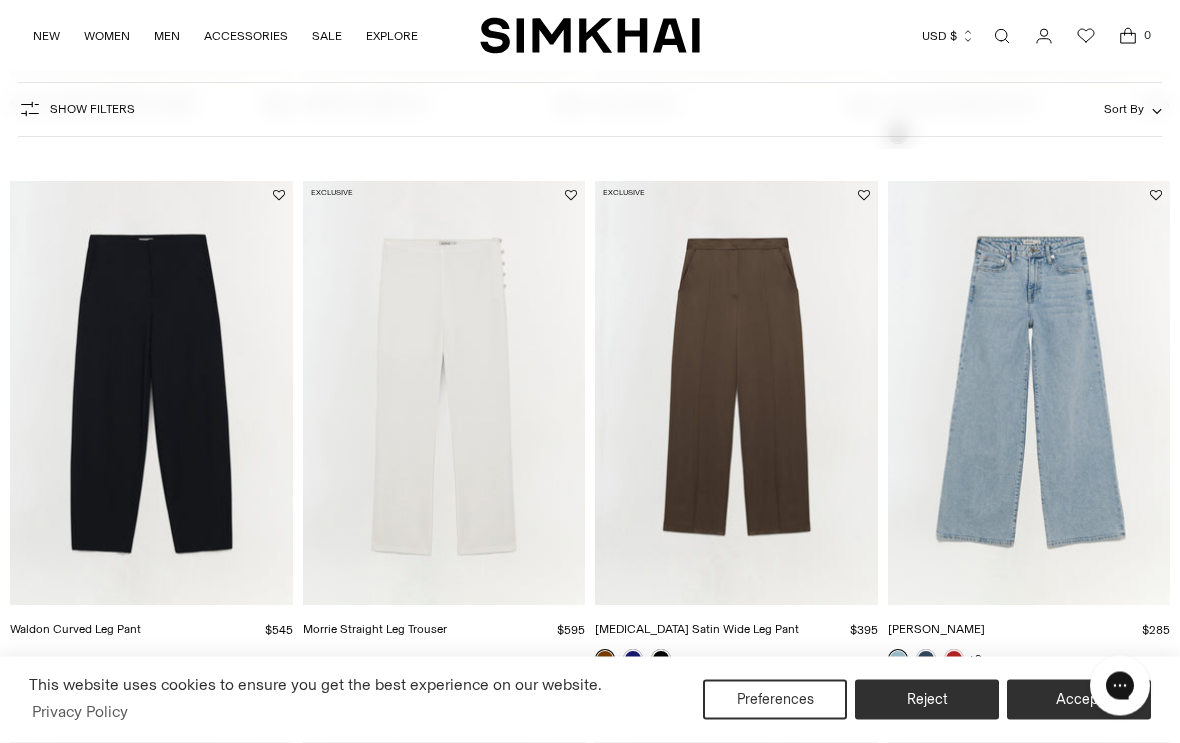 click on "Jude Denim
$285
Unit price
/ per" at bounding box center (1029, 632) 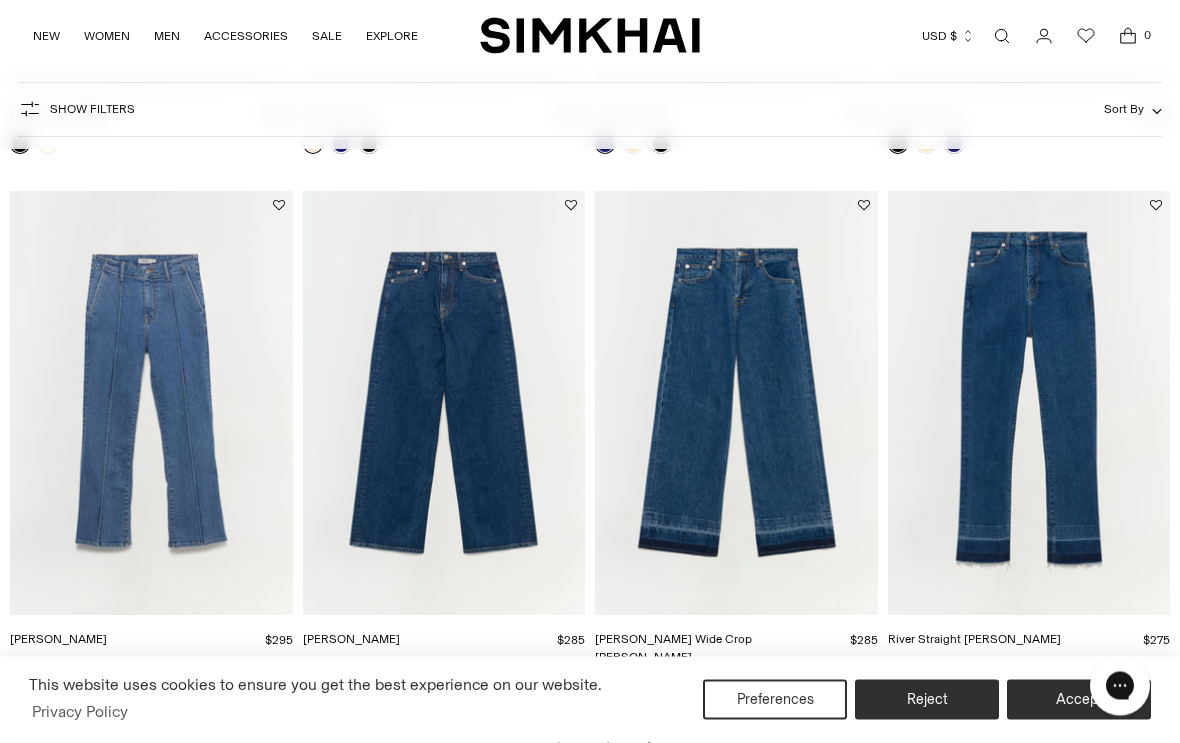 scroll, scrollTop: 5798, scrollLeft: 0, axis: vertical 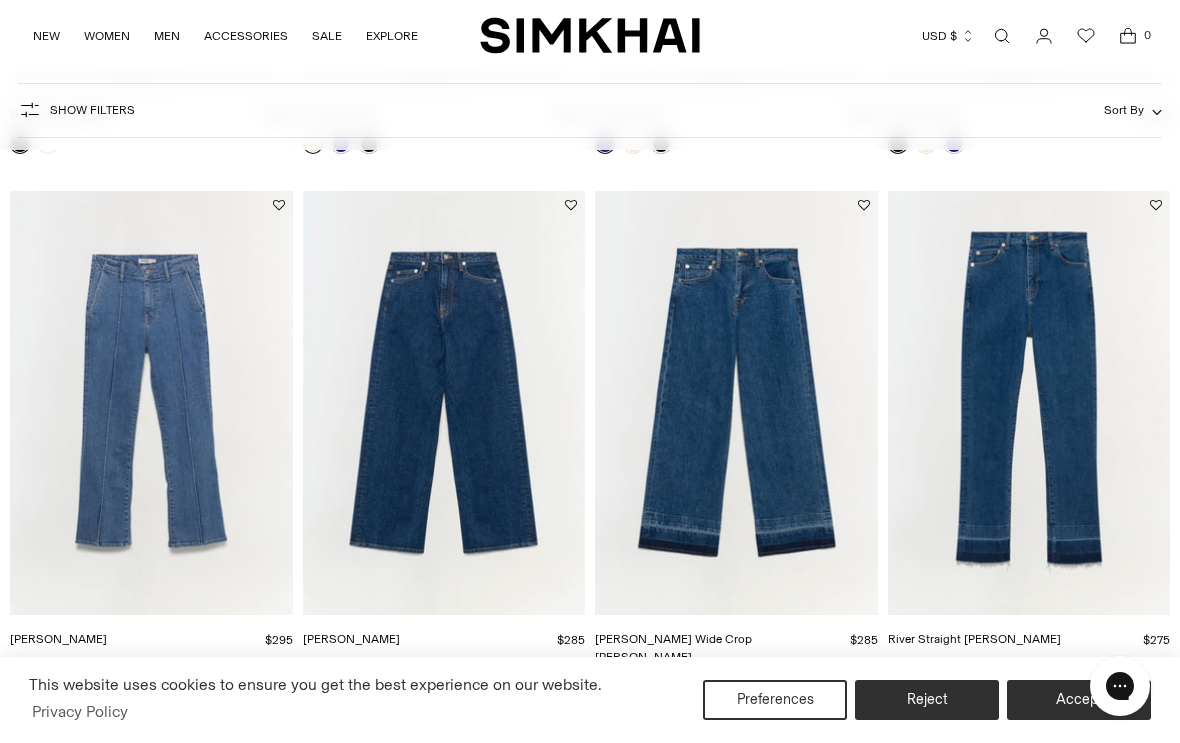 click at bounding box center [151, 403] 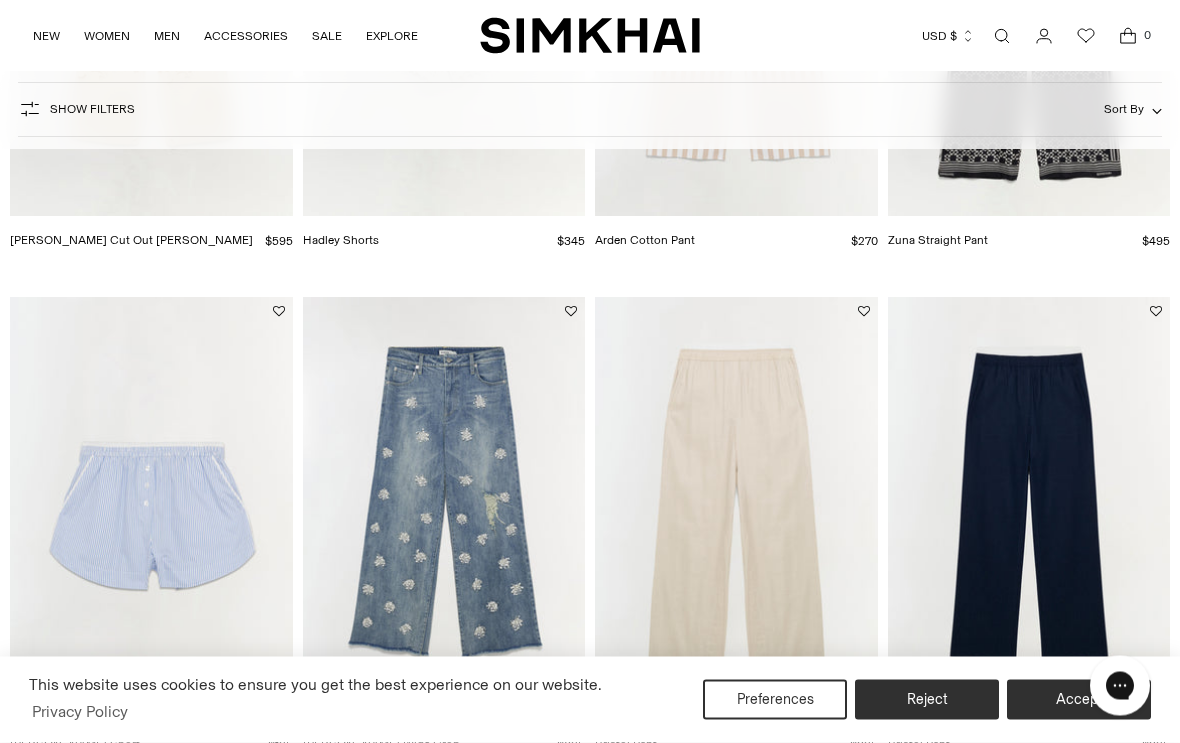 scroll, scrollTop: 0, scrollLeft: 0, axis: both 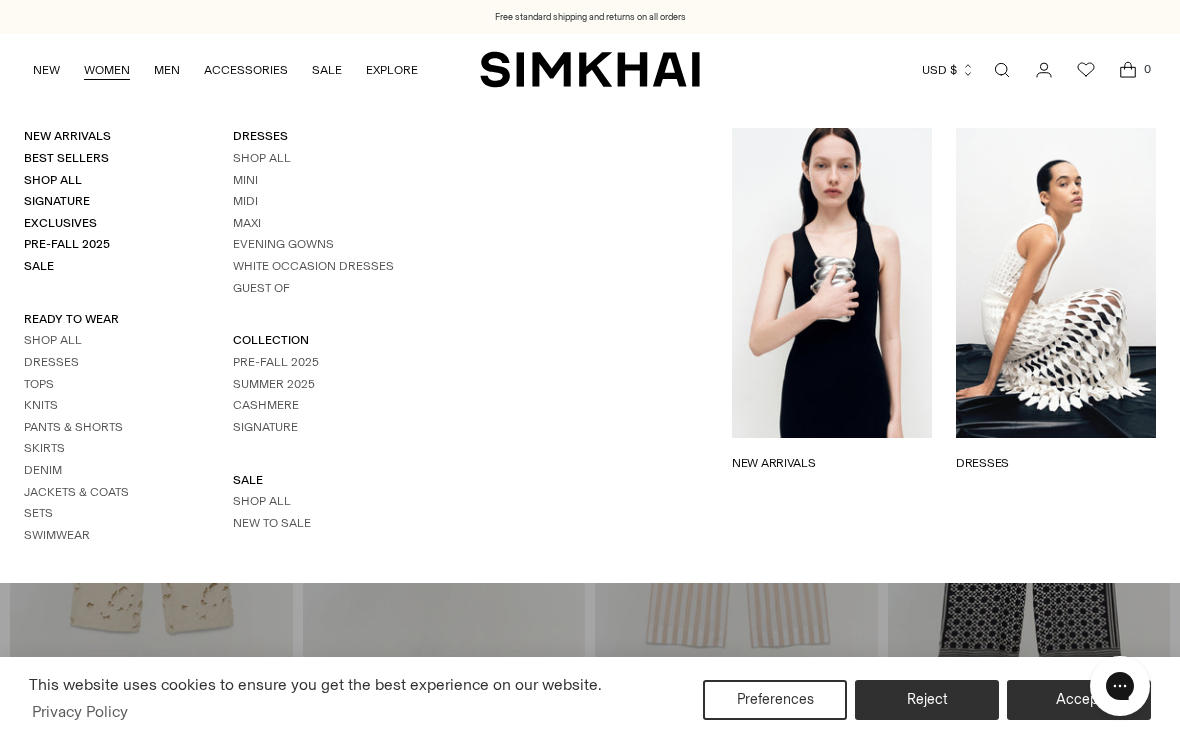 click on "New Arrivals
Best Sellers
Shop All
Signature
Exclusives
Pre-Fall 2025
Sale
READY TO WEAR
Shop All
Dresses
Tops
Knits
Pants & Shorts
Skirts
Denim Sets Swimwear" at bounding box center [209, 343] 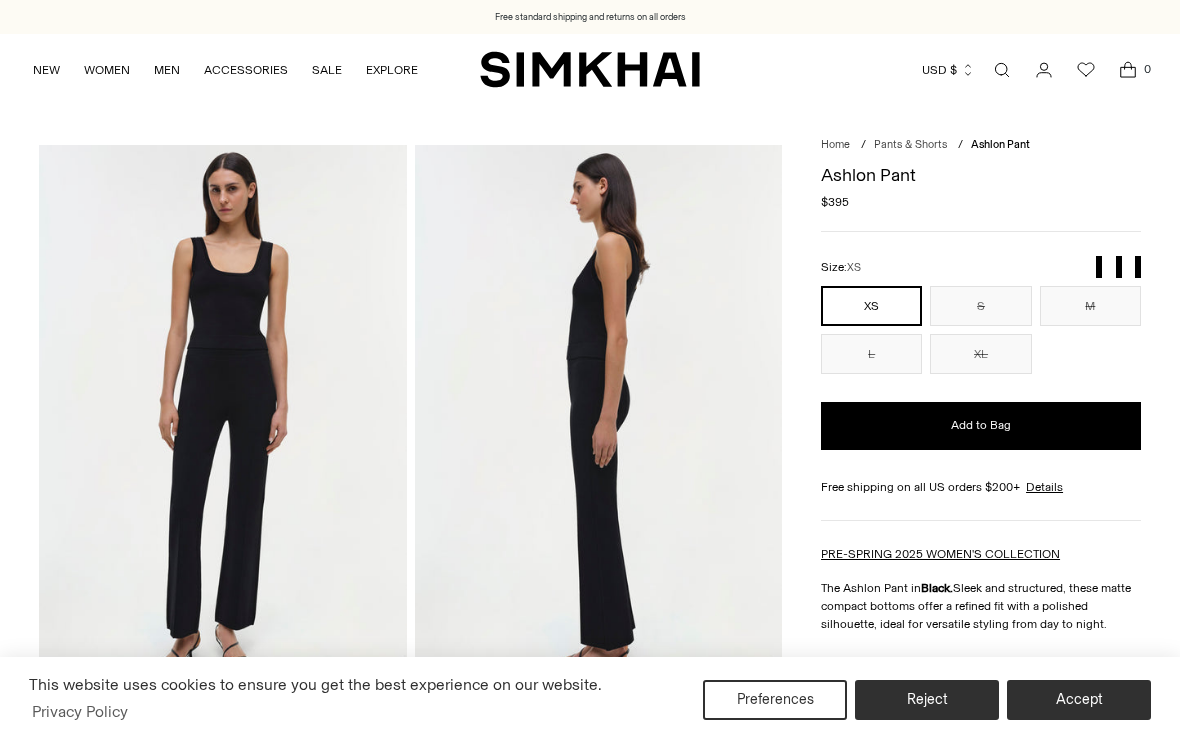 scroll, scrollTop: 0, scrollLeft: 0, axis: both 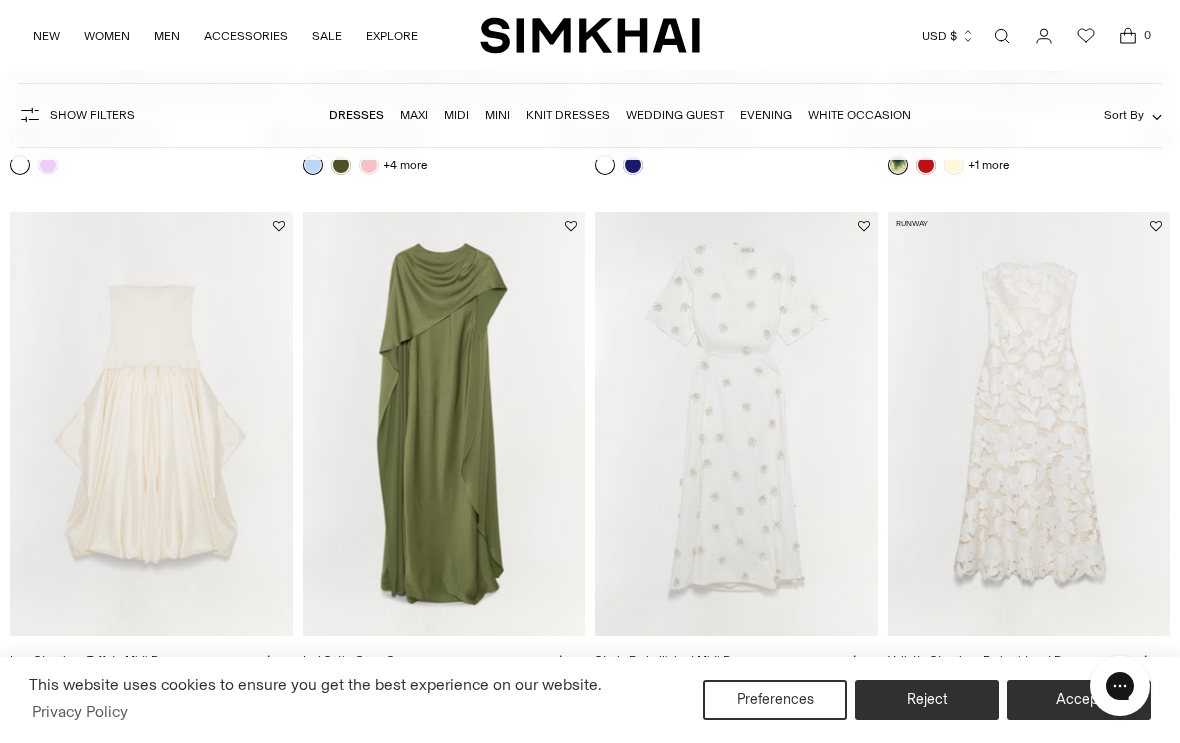 click at bounding box center (926, 690) 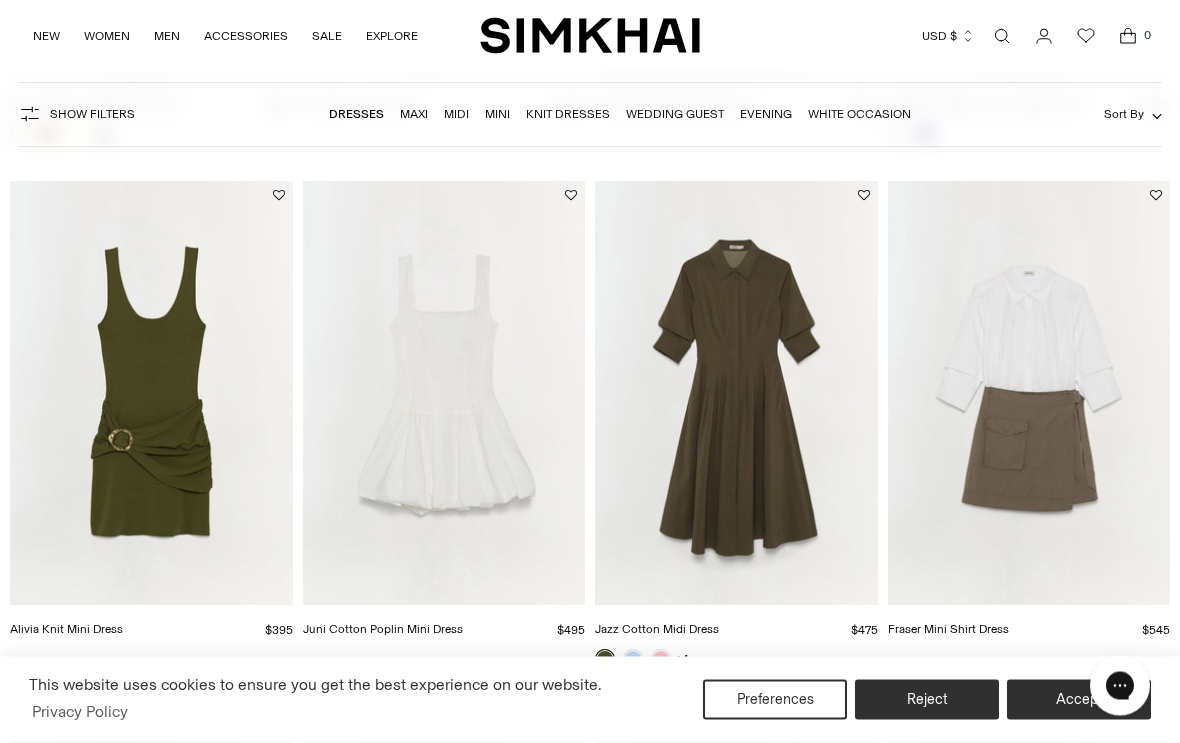 scroll, scrollTop: 3760, scrollLeft: 0, axis: vertical 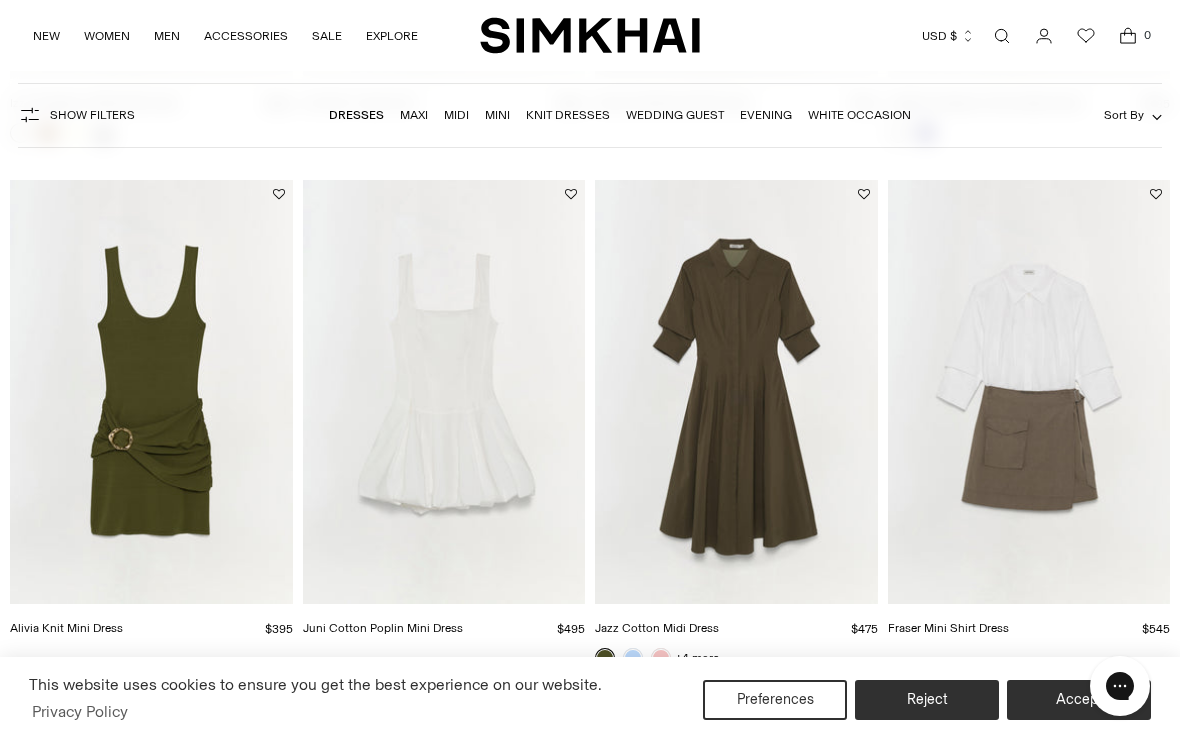 click on "+4 more" at bounding box center [697, 658] 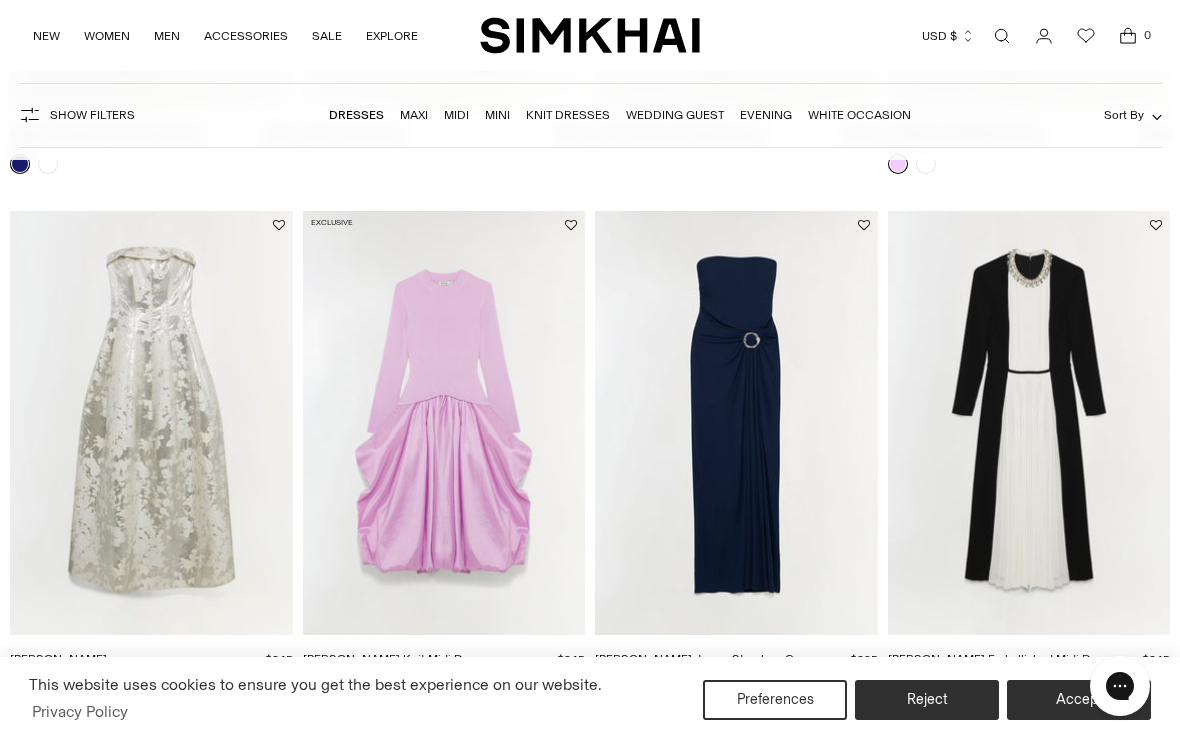 scroll, scrollTop: 4792, scrollLeft: 0, axis: vertical 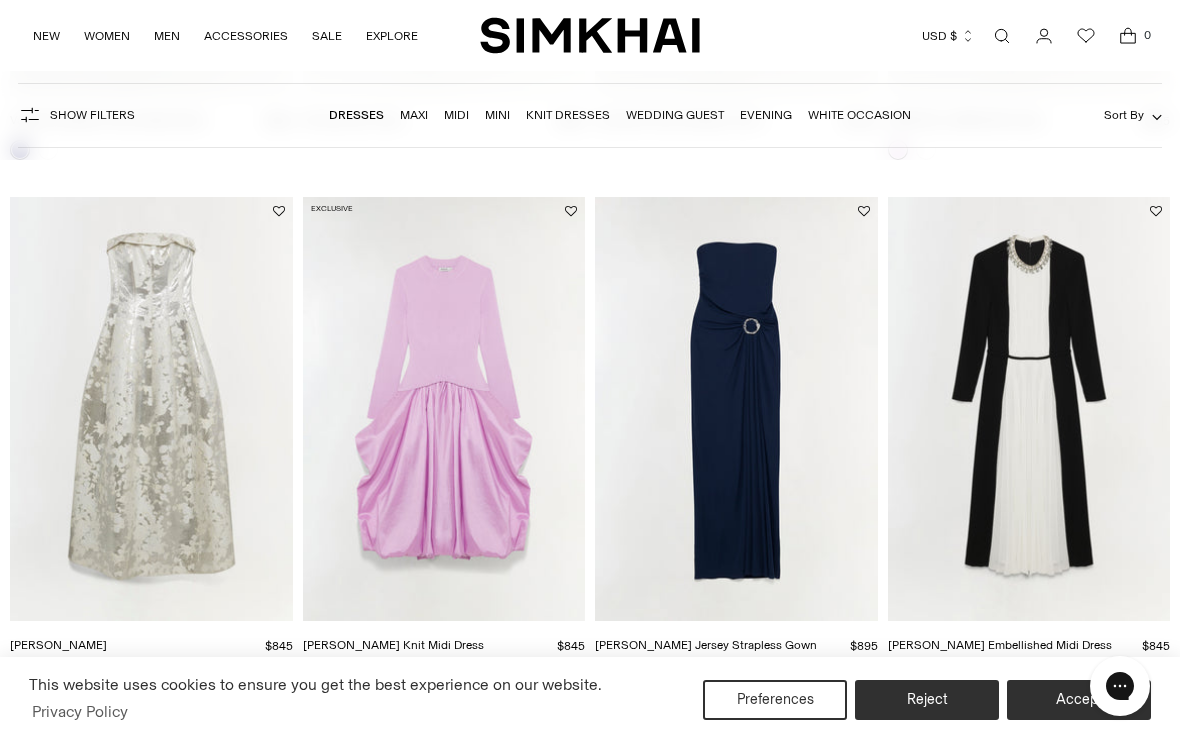 click at bounding box center [444, 409] 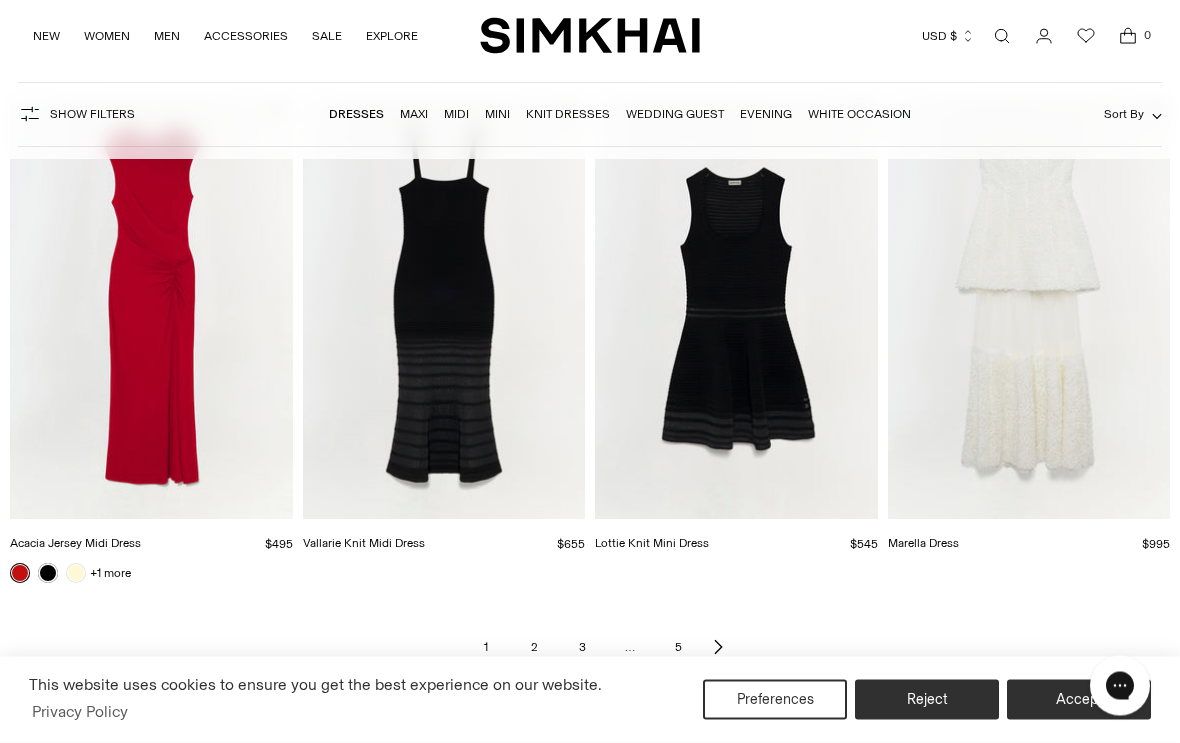 scroll, scrollTop: 5925, scrollLeft: 0, axis: vertical 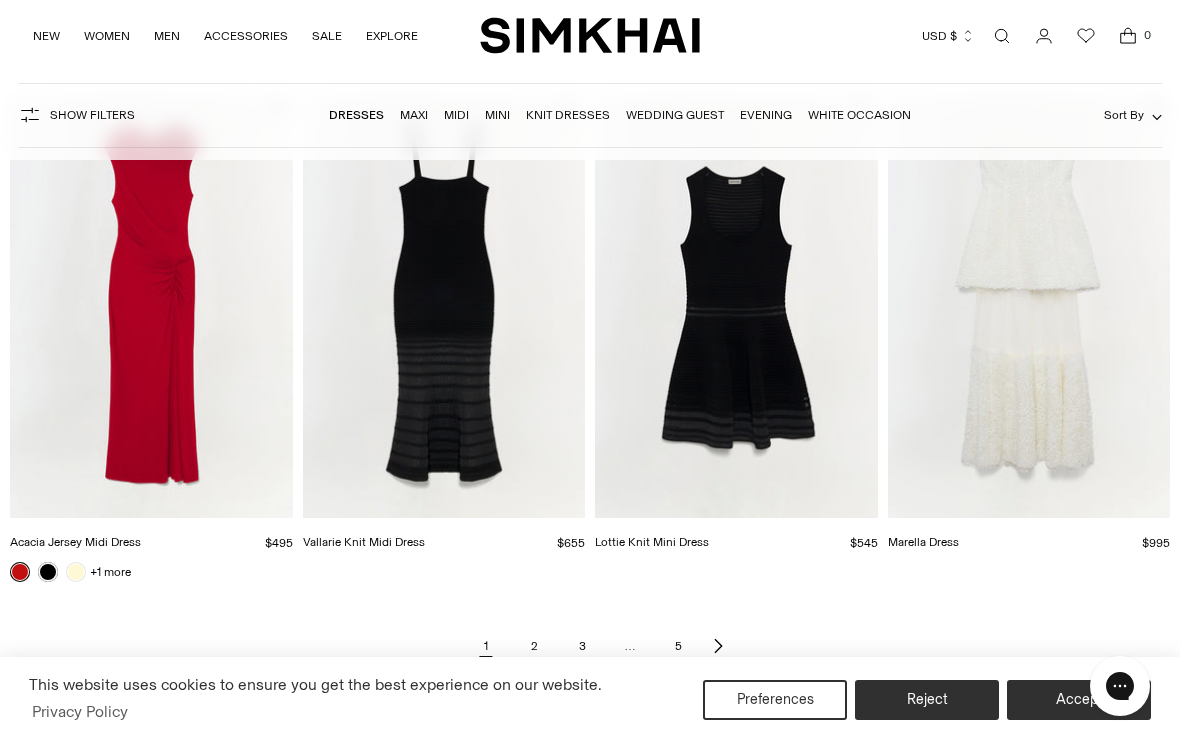 click 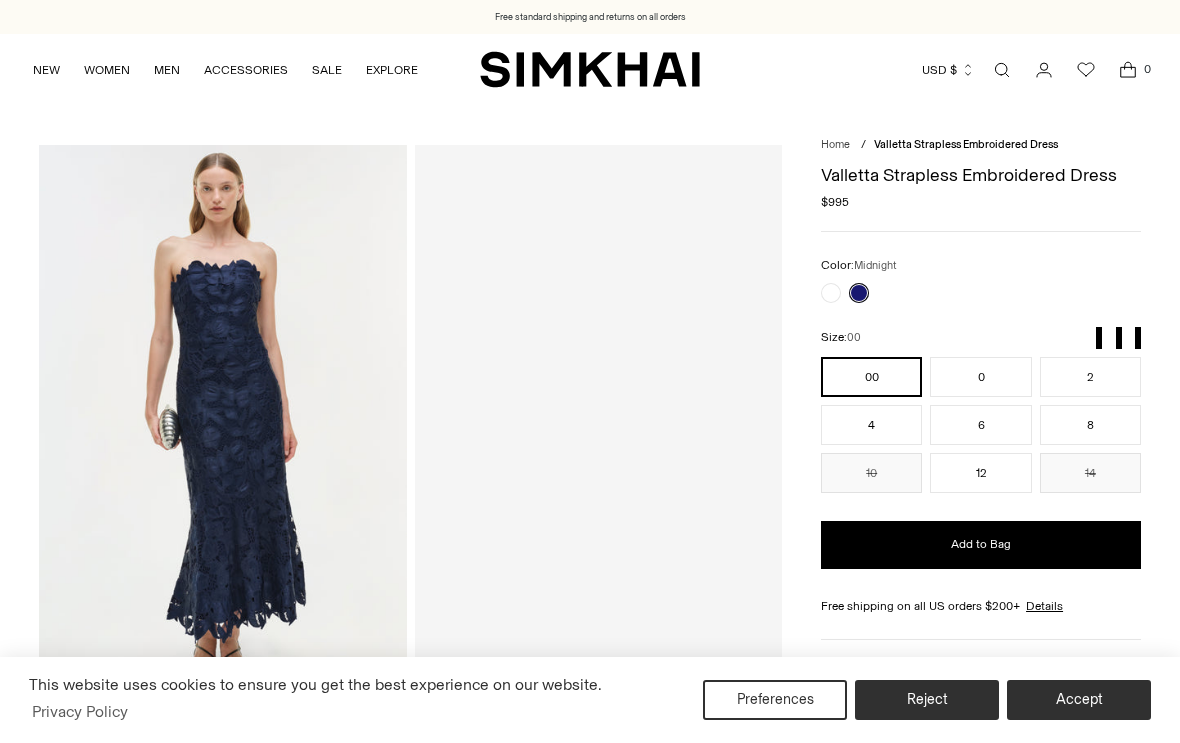 scroll, scrollTop: 0, scrollLeft: 0, axis: both 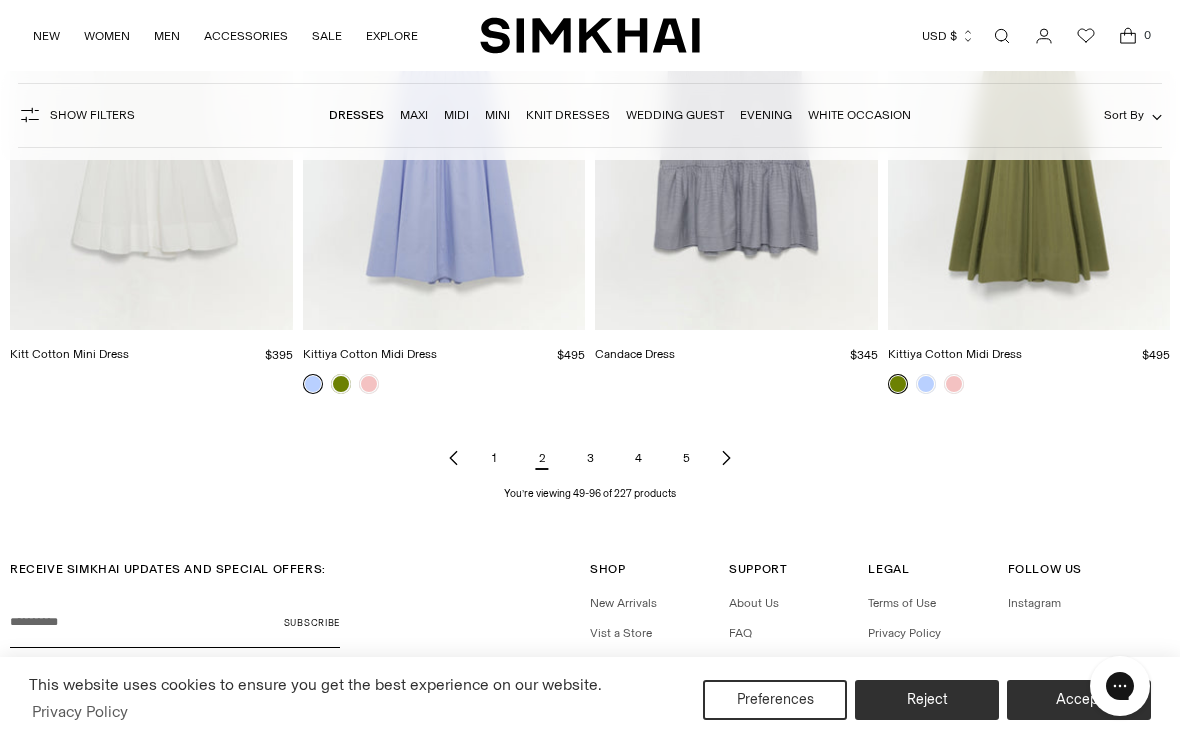 click at bounding box center [726, 458] 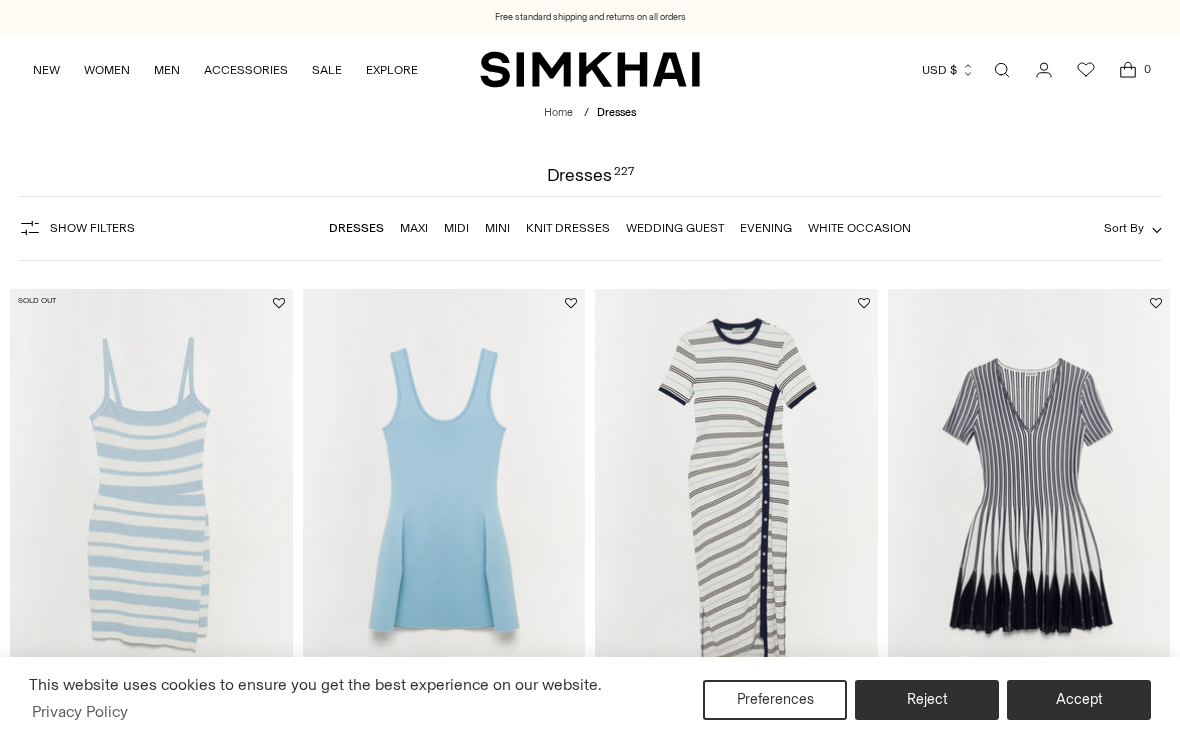 scroll, scrollTop: 0, scrollLeft: 0, axis: both 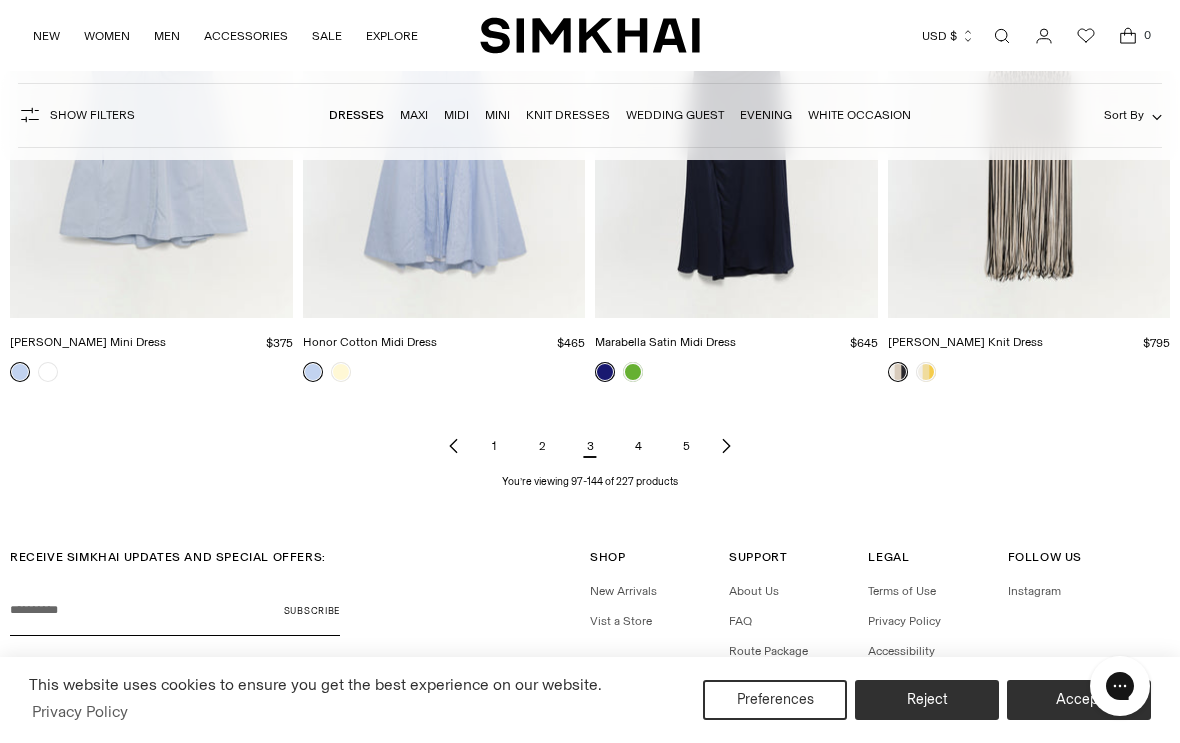 click 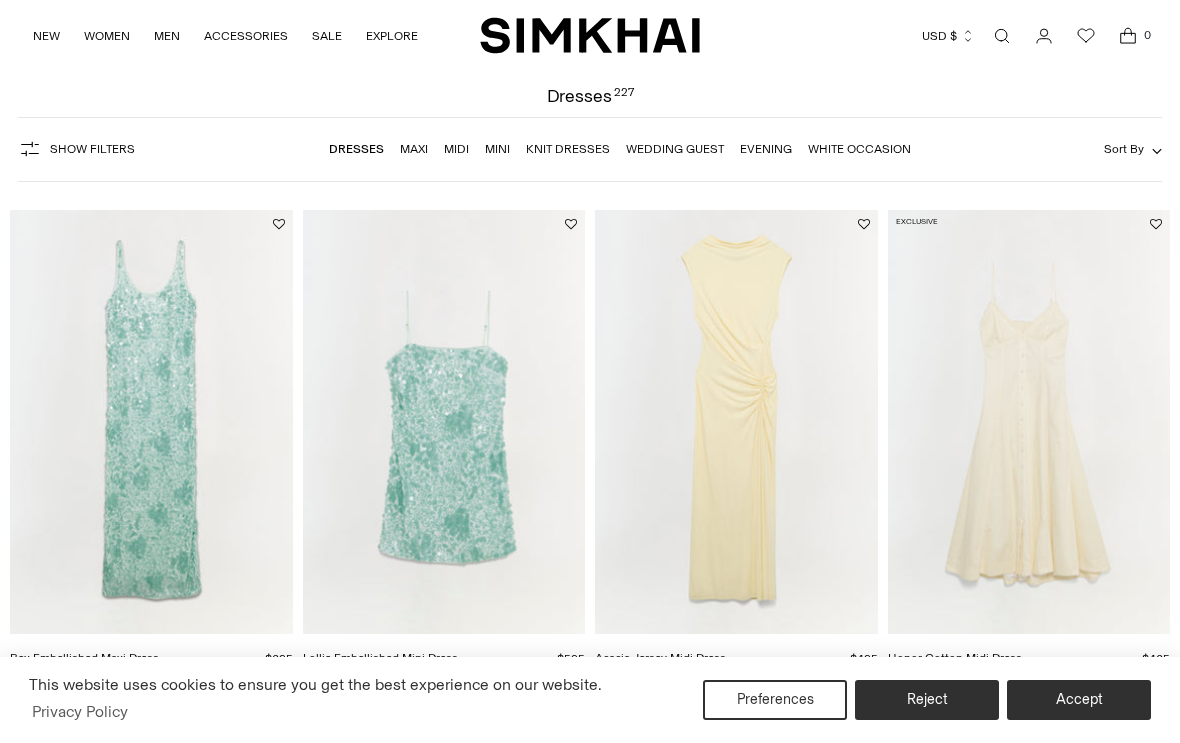 scroll, scrollTop: 79, scrollLeft: 0, axis: vertical 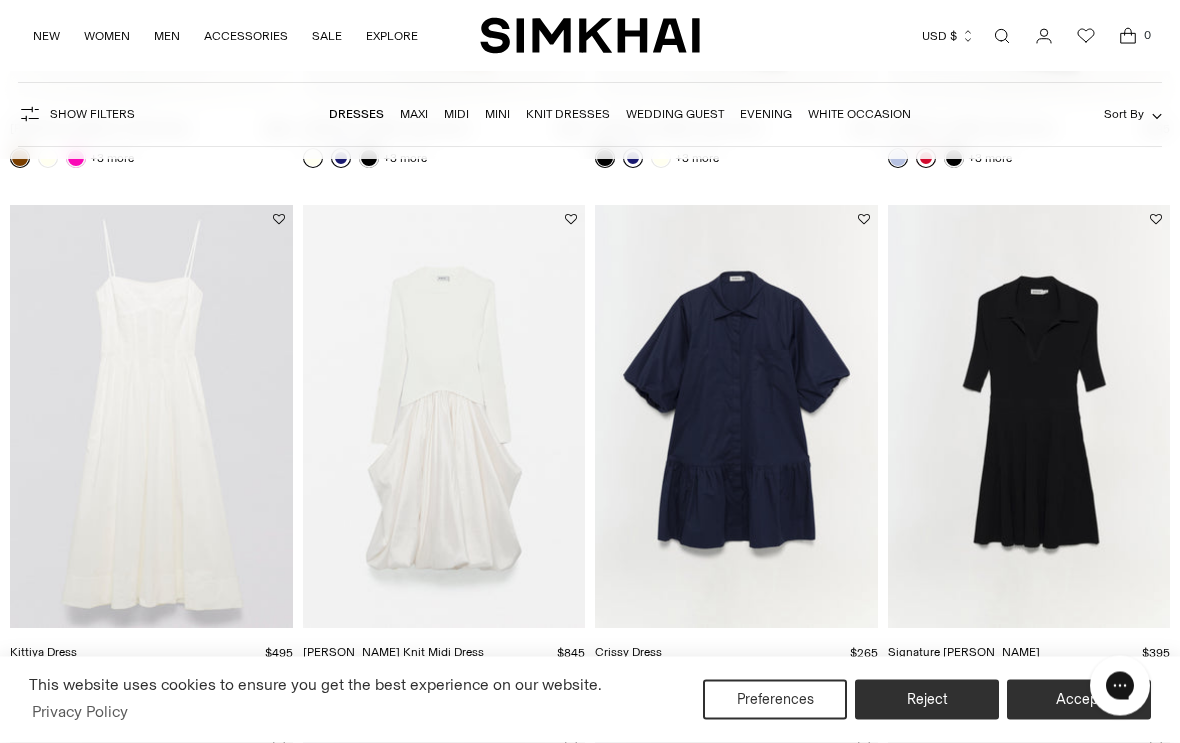 click at bounding box center (1029, 418) 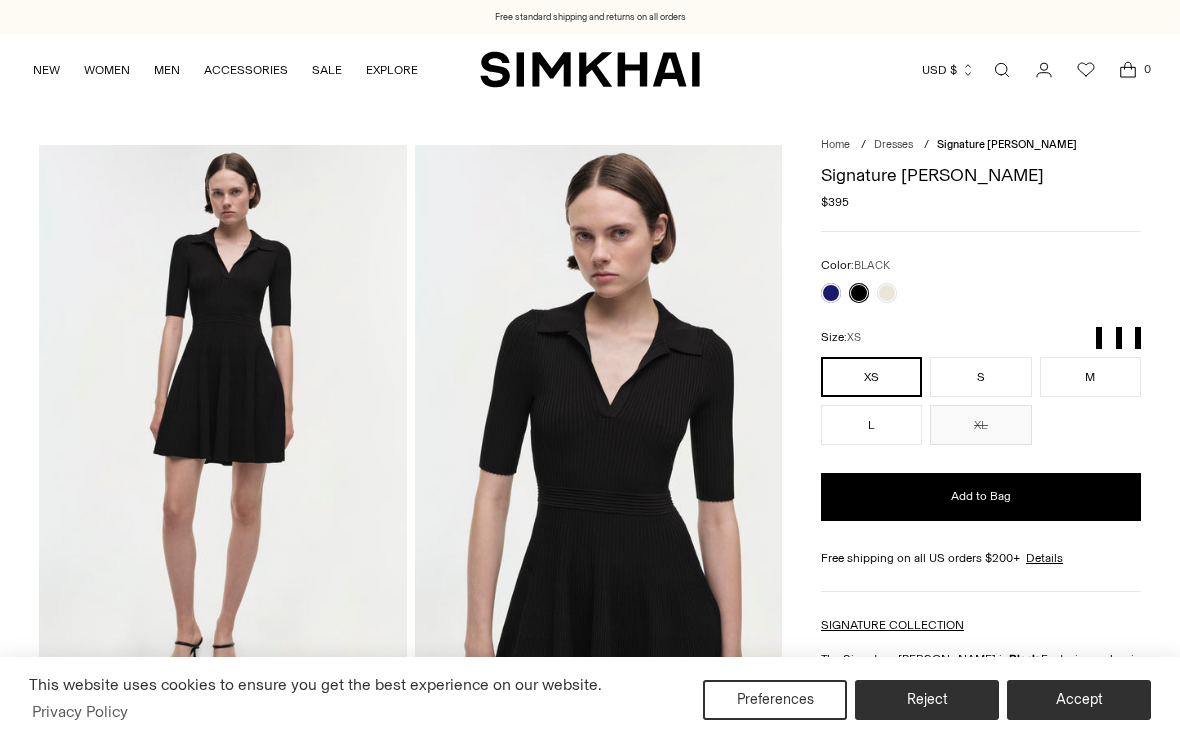 scroll, scrollTop: 0, scrollLeft: 0, axis: both 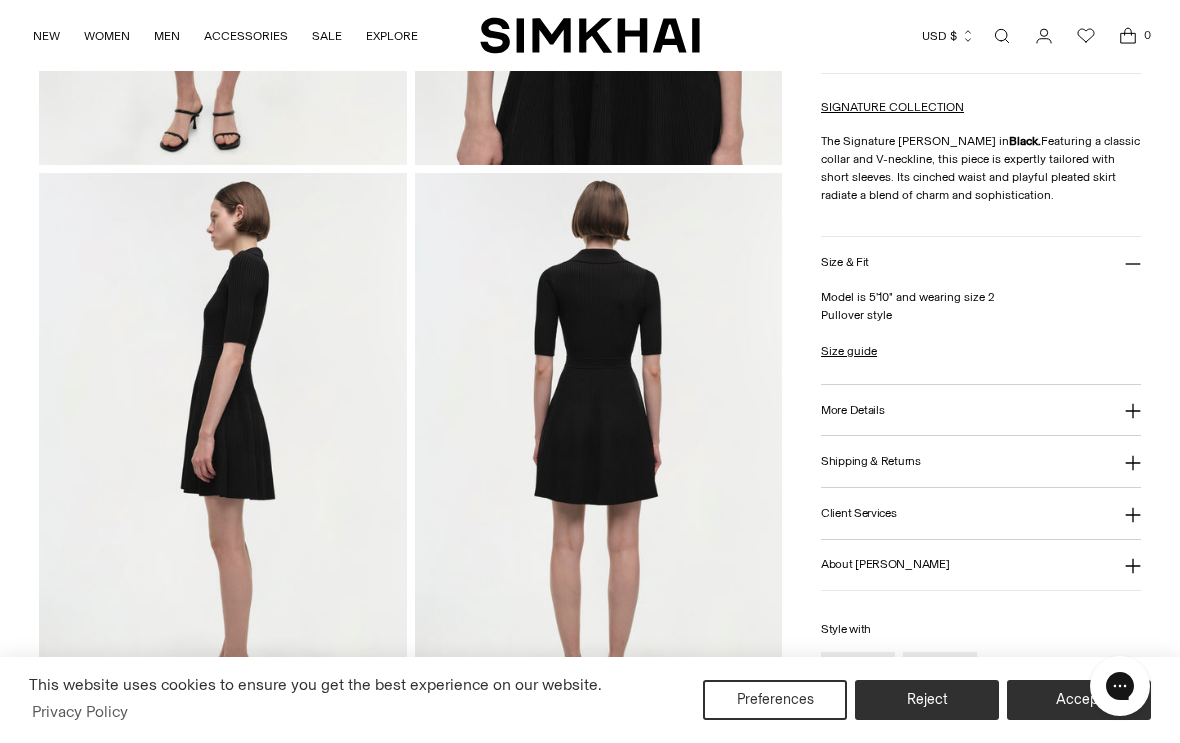 click 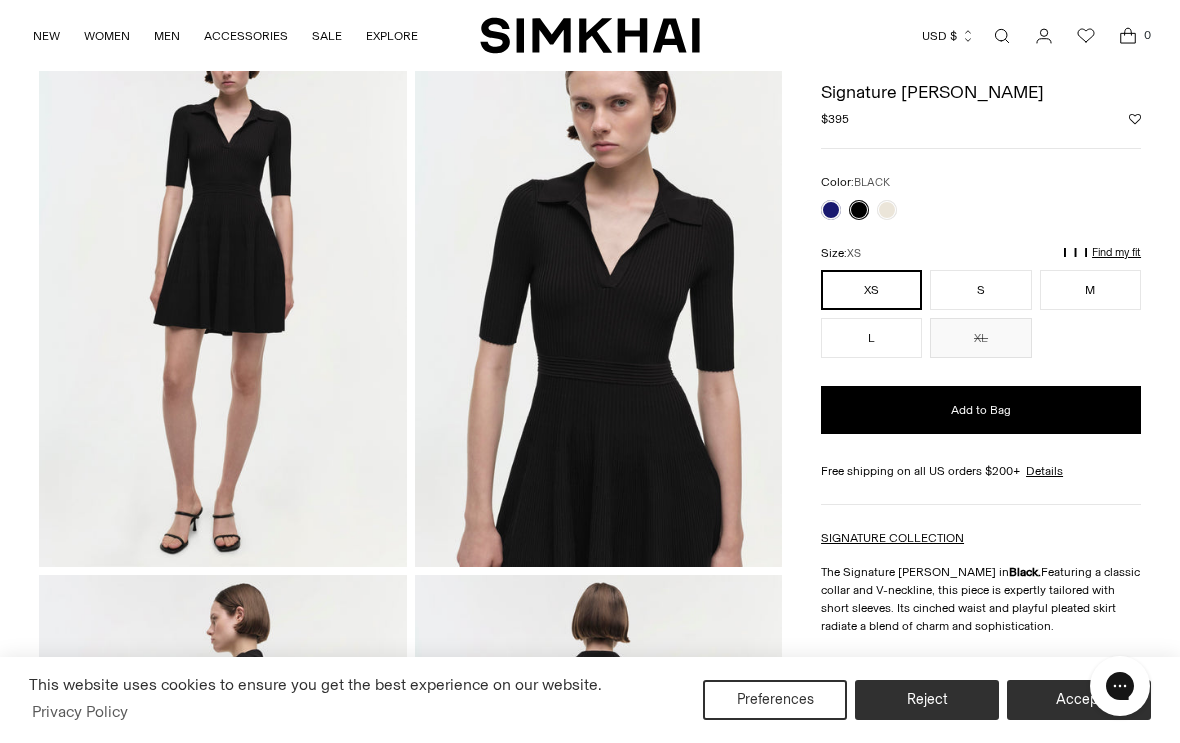 scroll, scrollTop: 115, scrollLeft: 0, axis: vertical 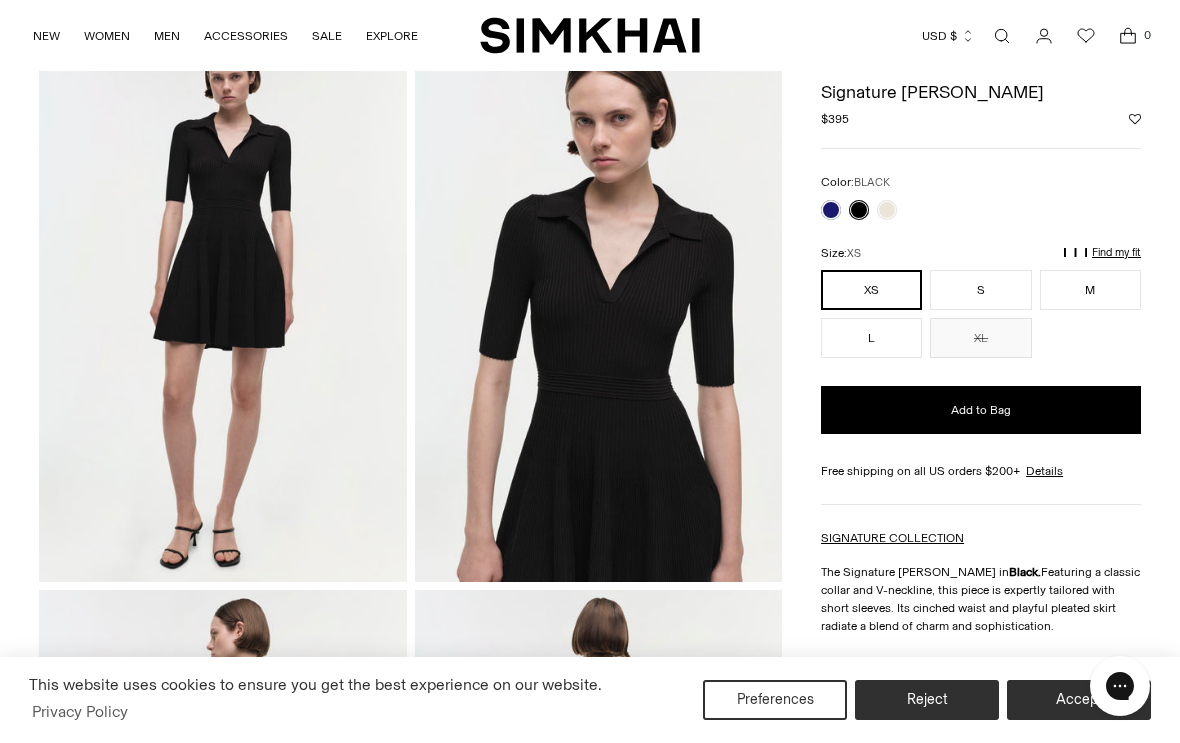 click on "Find my fit" at bounding box center [937, 262] 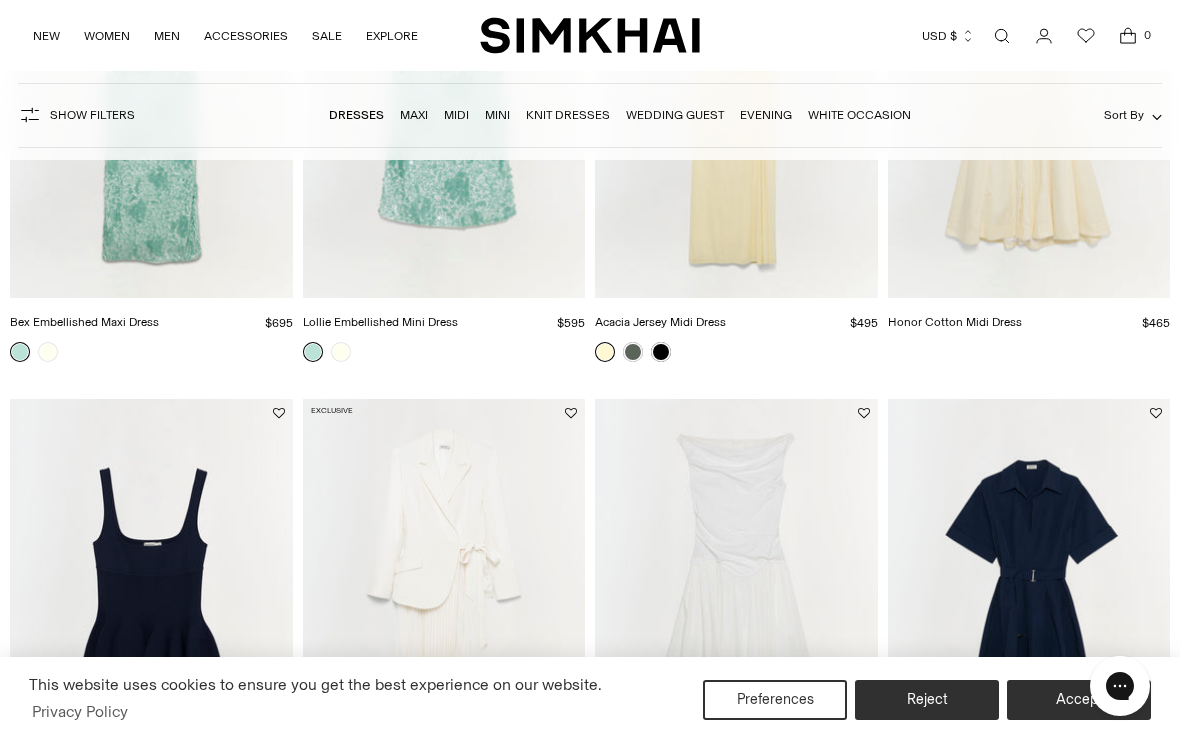 scroll, scrollTop: 473, scrollLeft: 0, axis: vertical 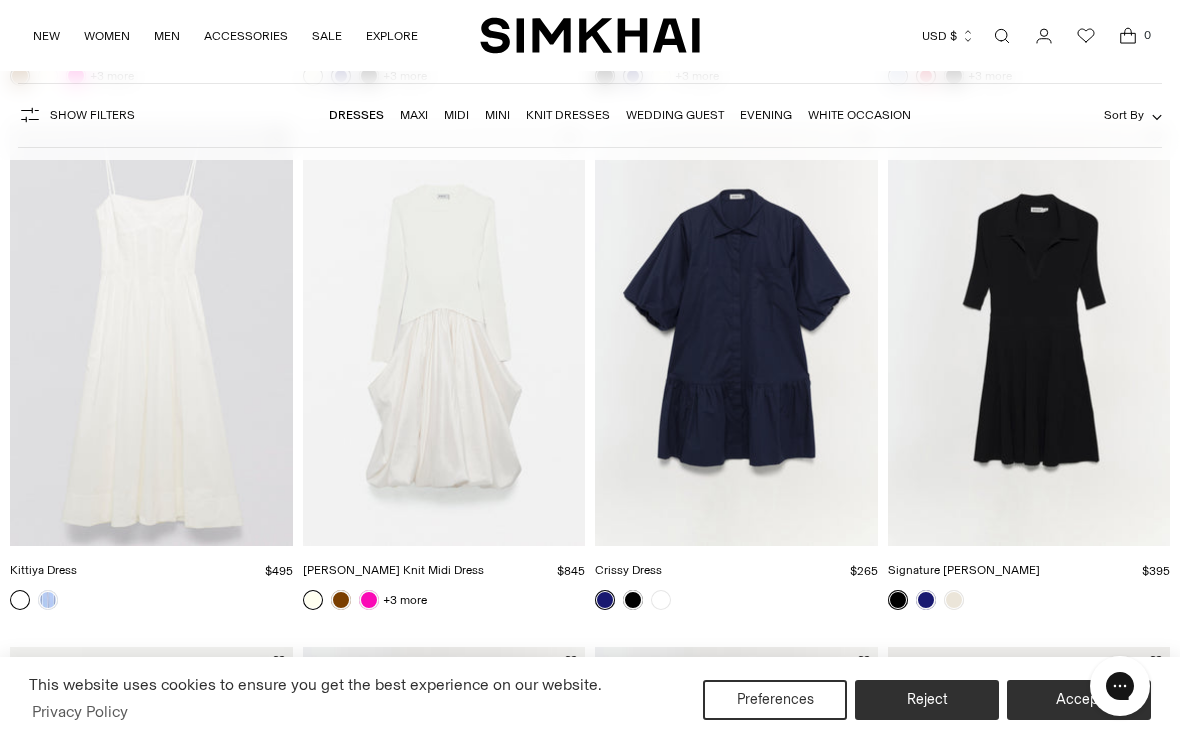 click at bounding box center (1029, 335) 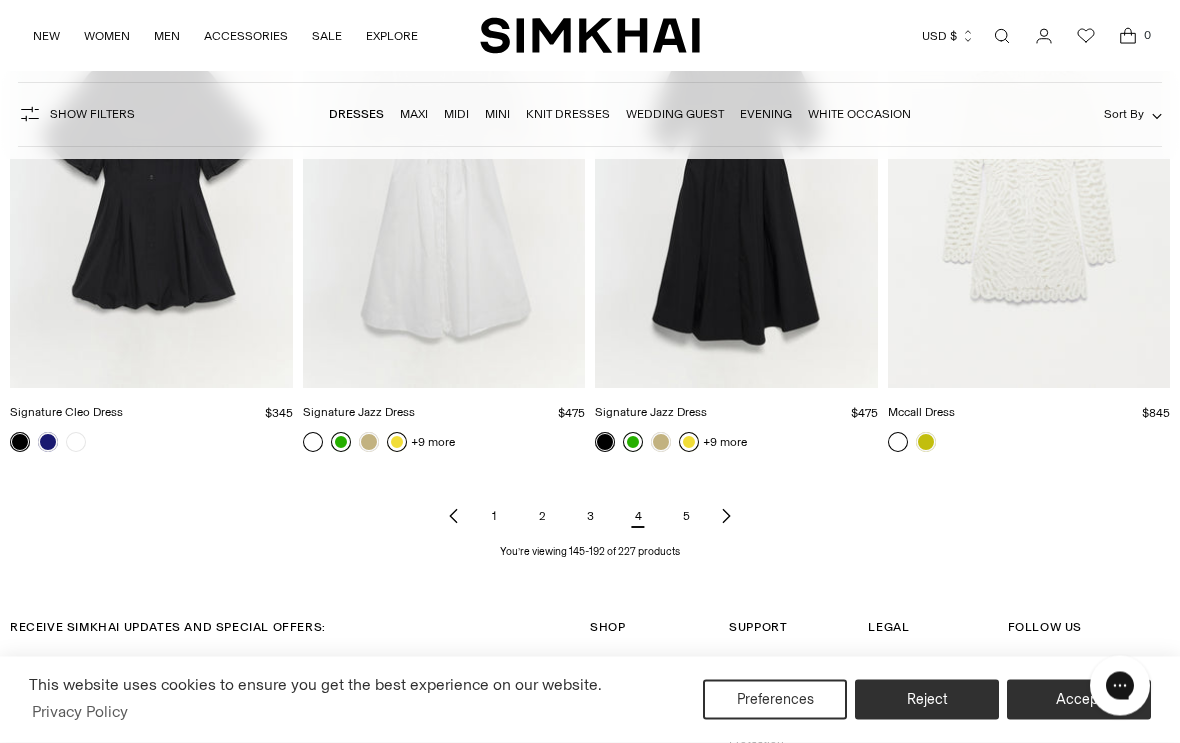 scroll, scrollTop: 6115, scrollLeft: 0, axis: vertical 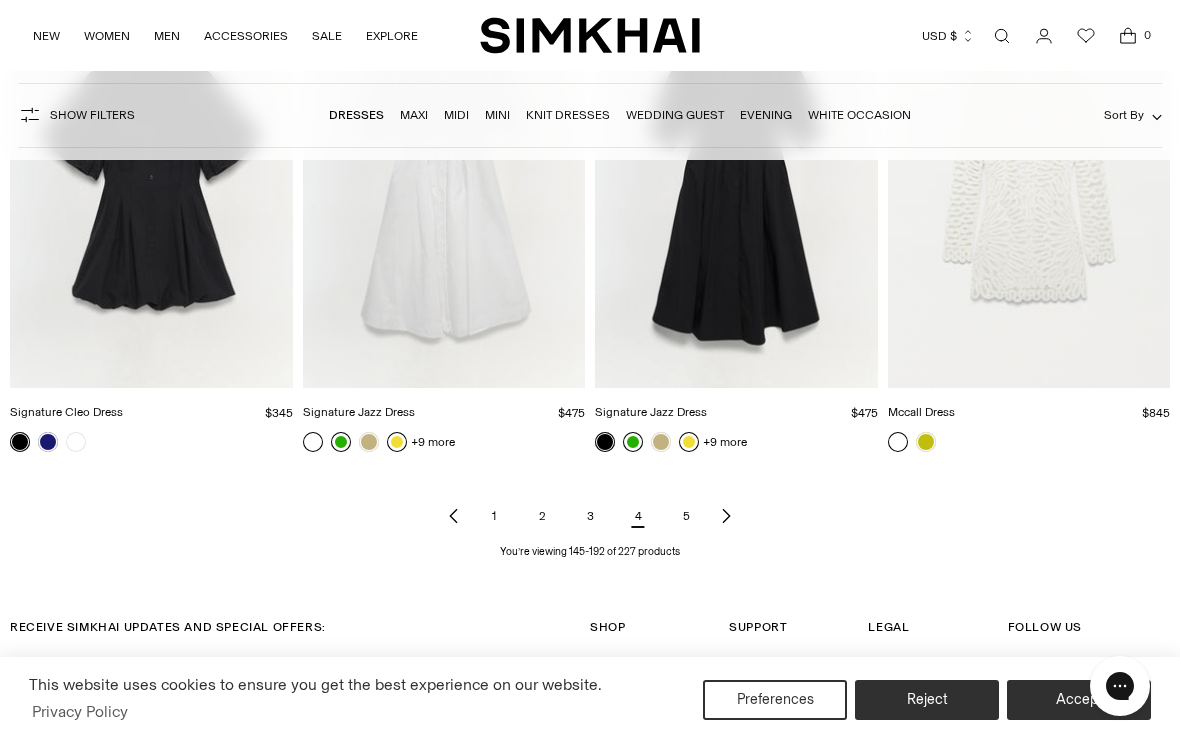 click on "5" at bounding box center (686, 516) 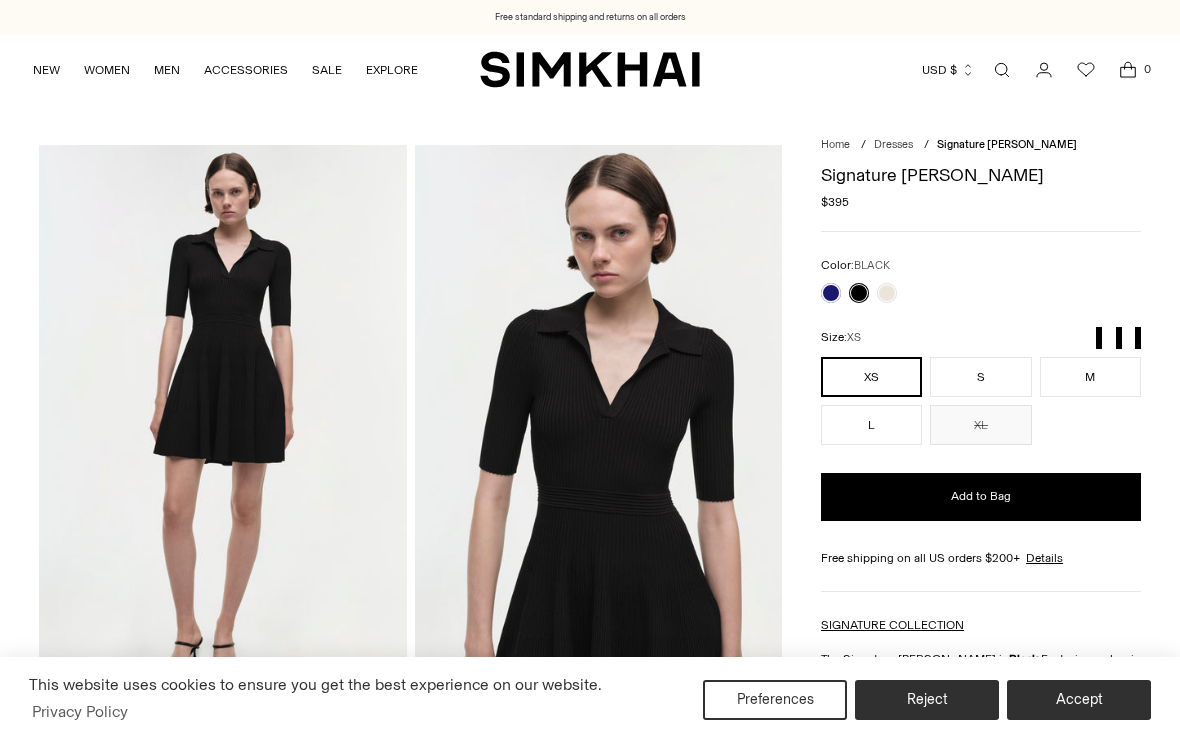 scroll, scrollTop: 0, scrollLeft: 0, axis: both 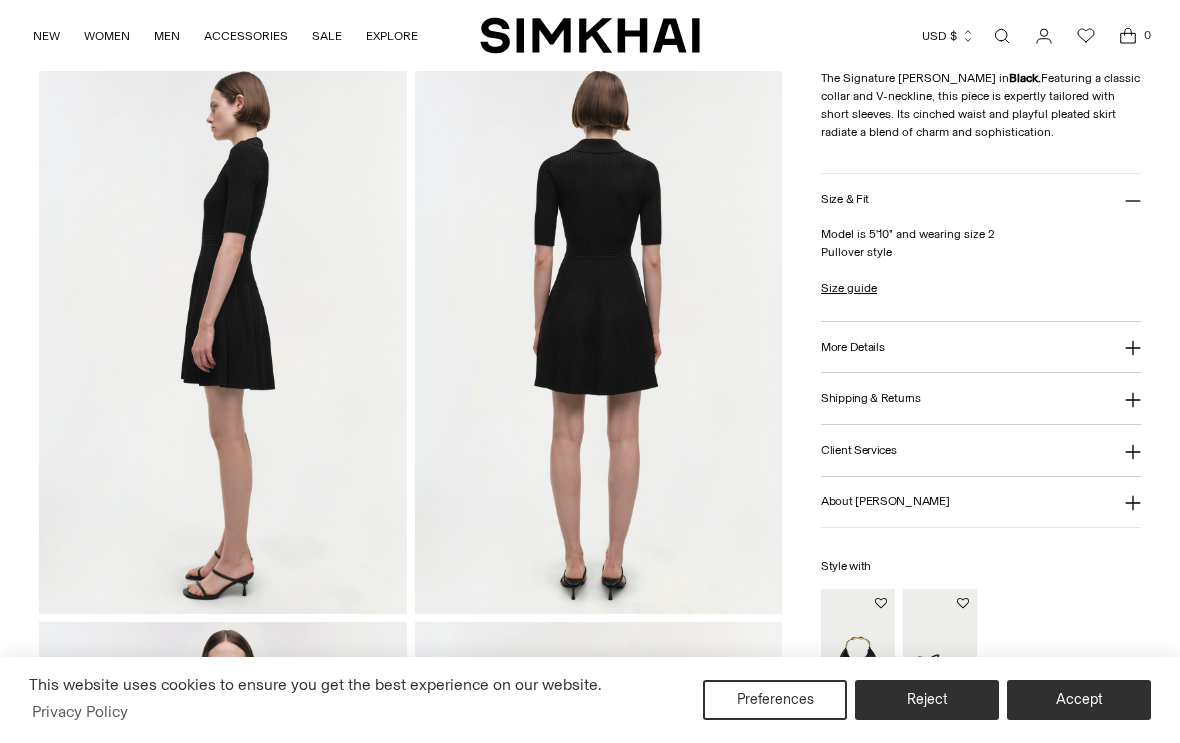 click on "Shipping & Returns" at bounding box center [871, 398] 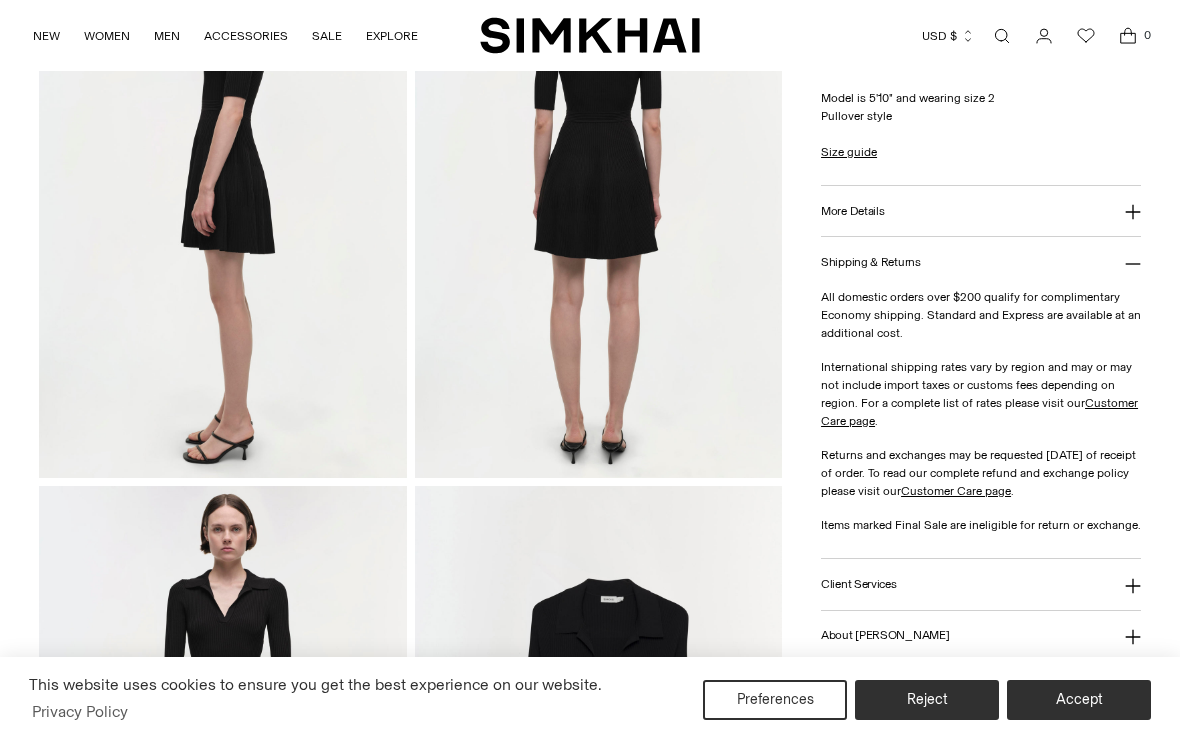 scroll, scrollTop: 779, scrollLeft: 0, axis: vertical 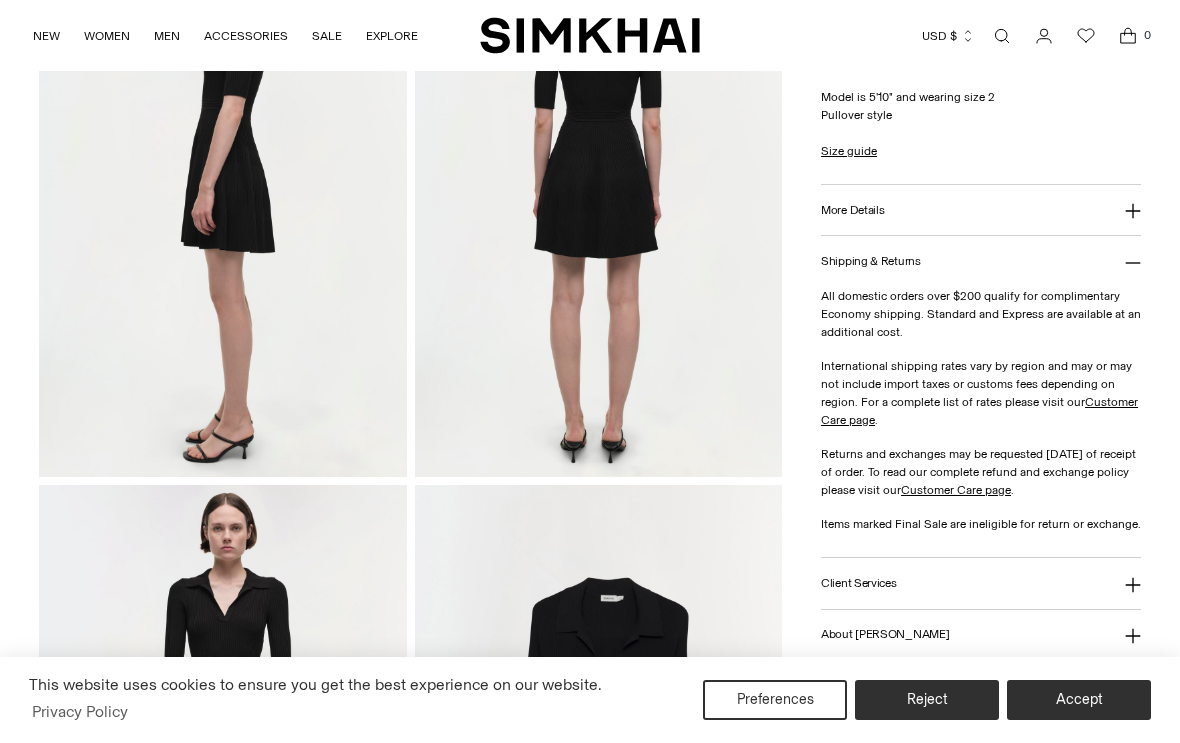 click on "Customer Care page" at bounding box center (956, 490) 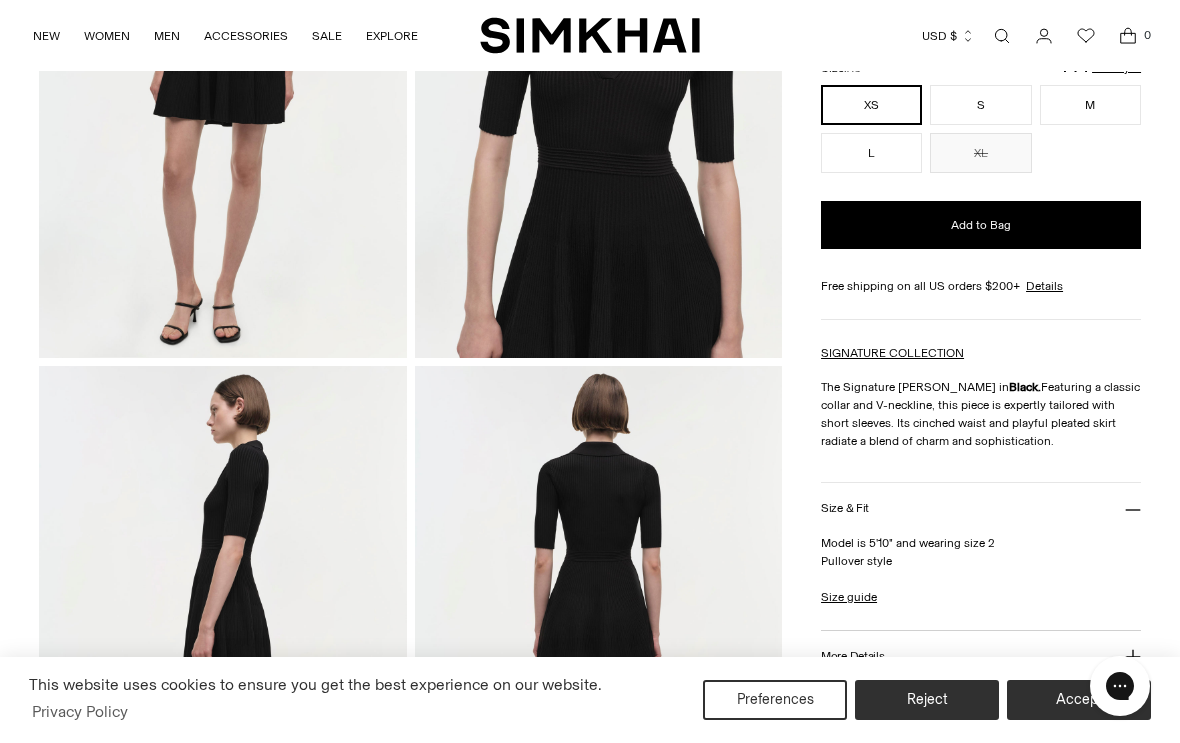 scroll, scrollTop: 325, scrollLeft: 0, axis: vertical 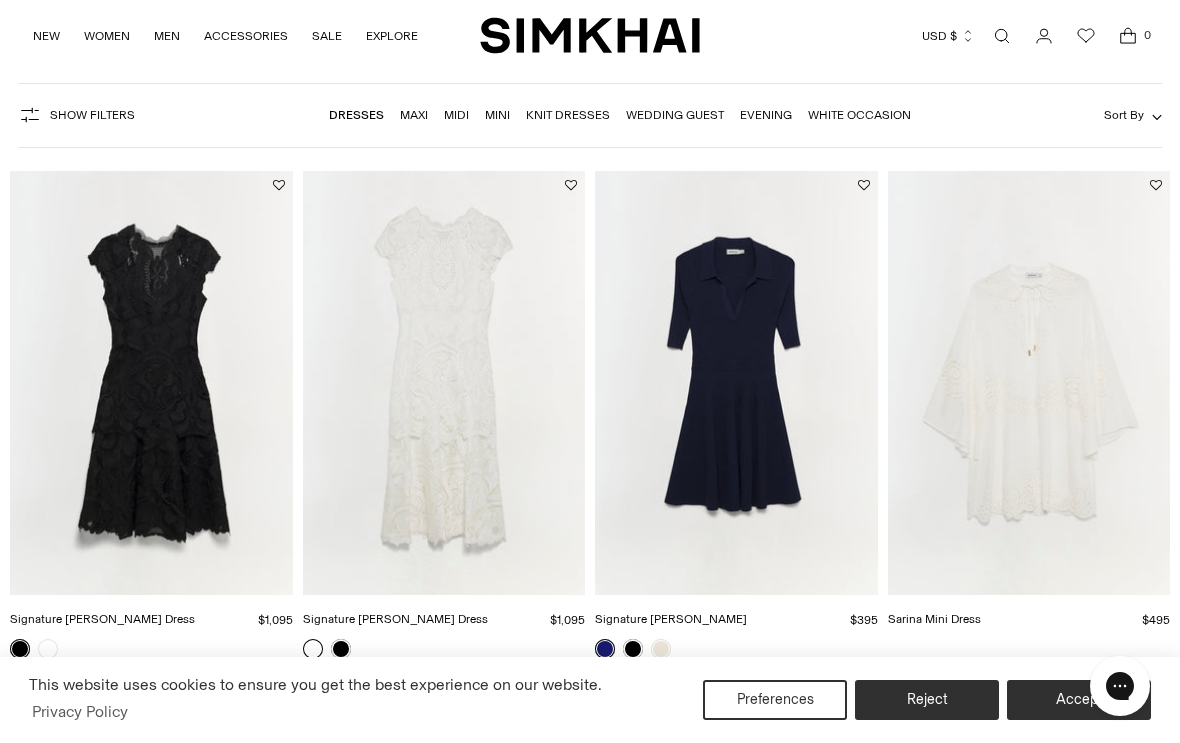 click at bounding box center (151, 383) 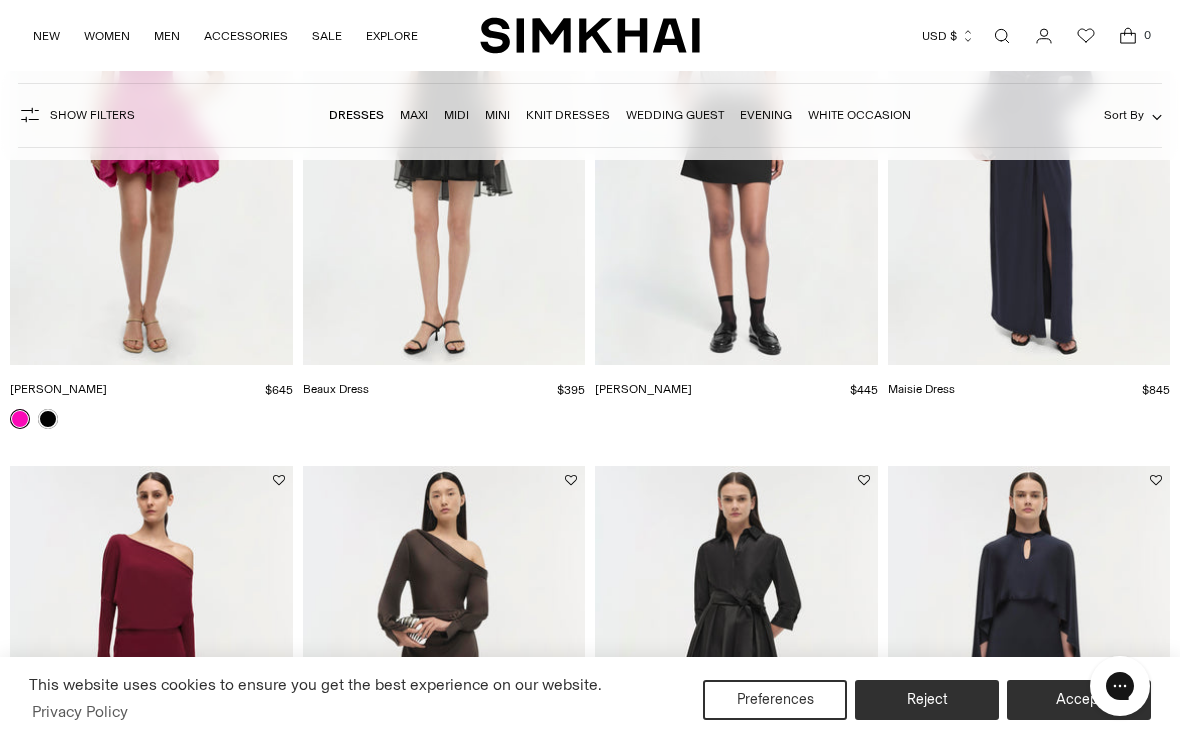 scroll, scrollTop: 3495, scrollLeft: 0, axis: vertical 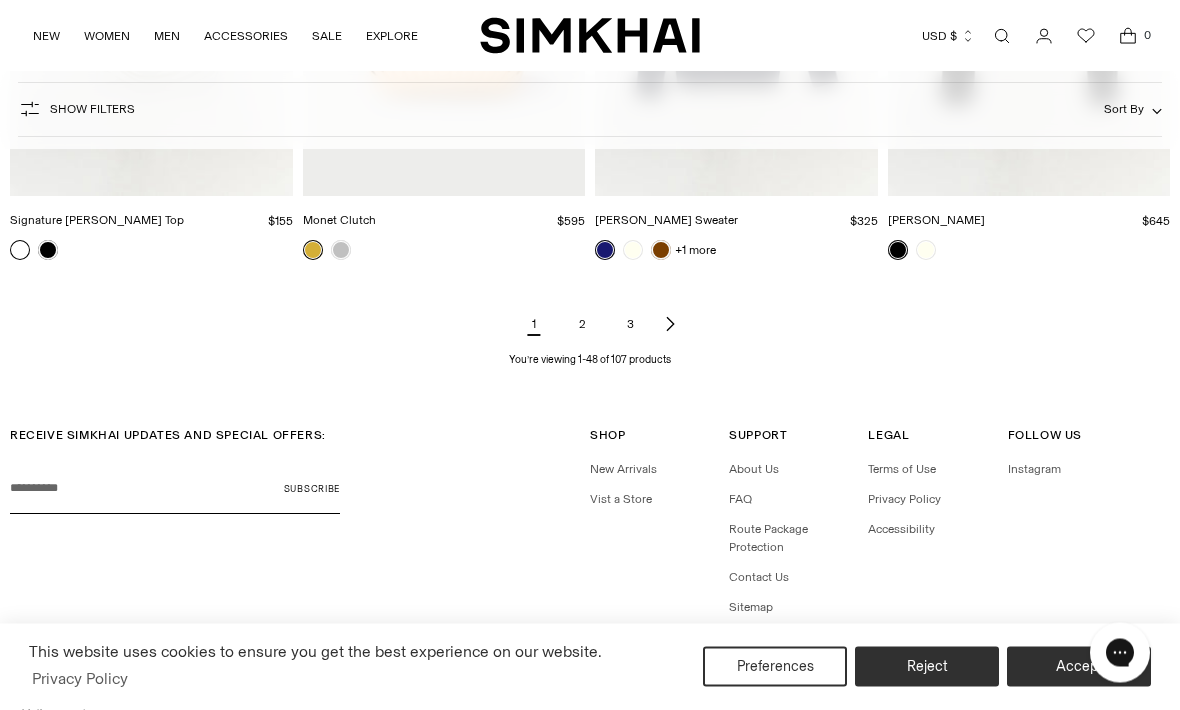 click 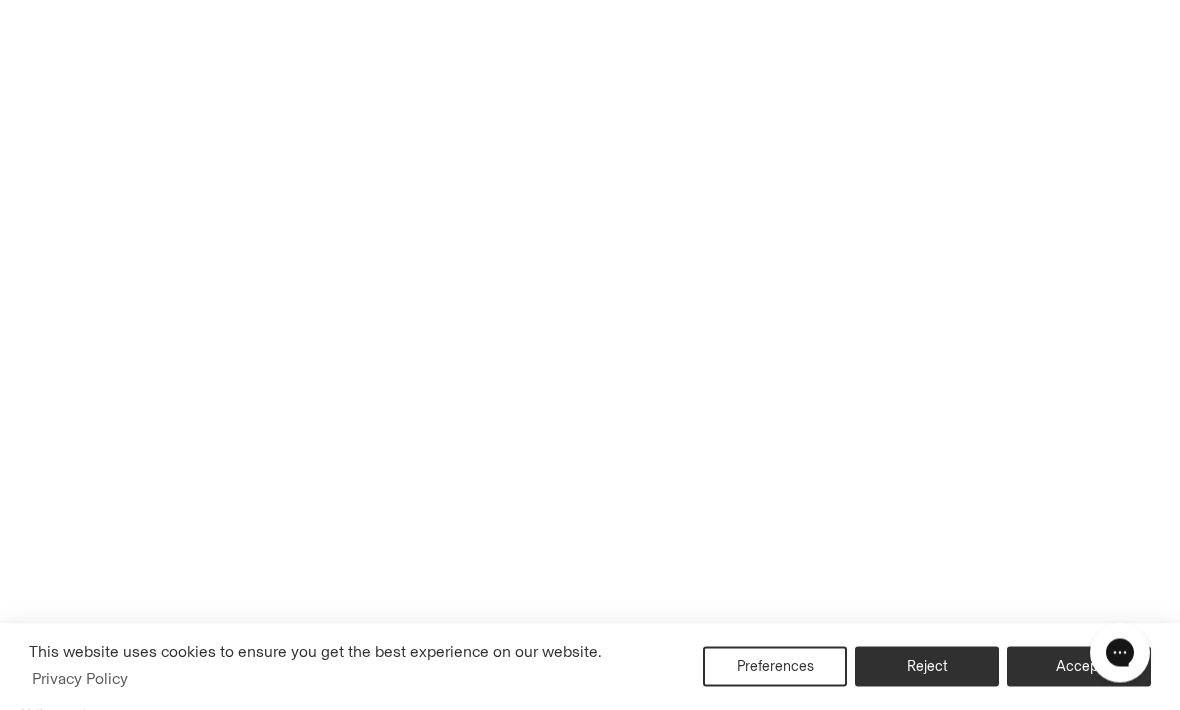 scroll, scrollTop: 6278, scrollLeft: 0, axis: vertical 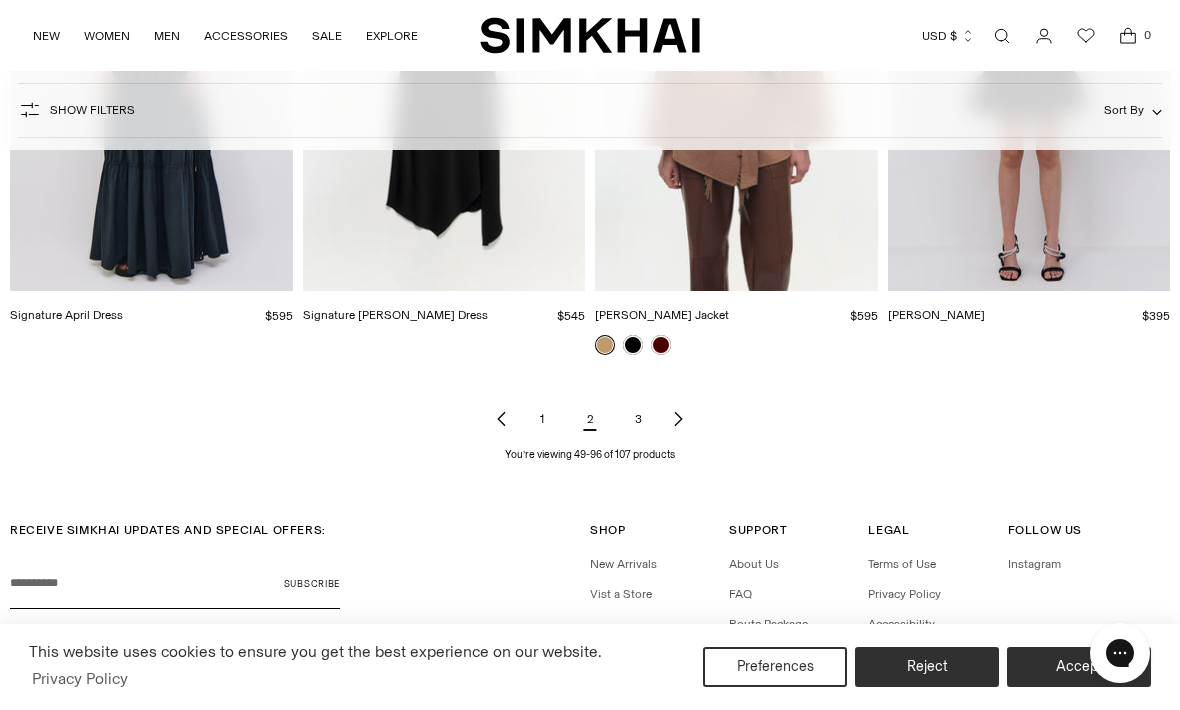 click 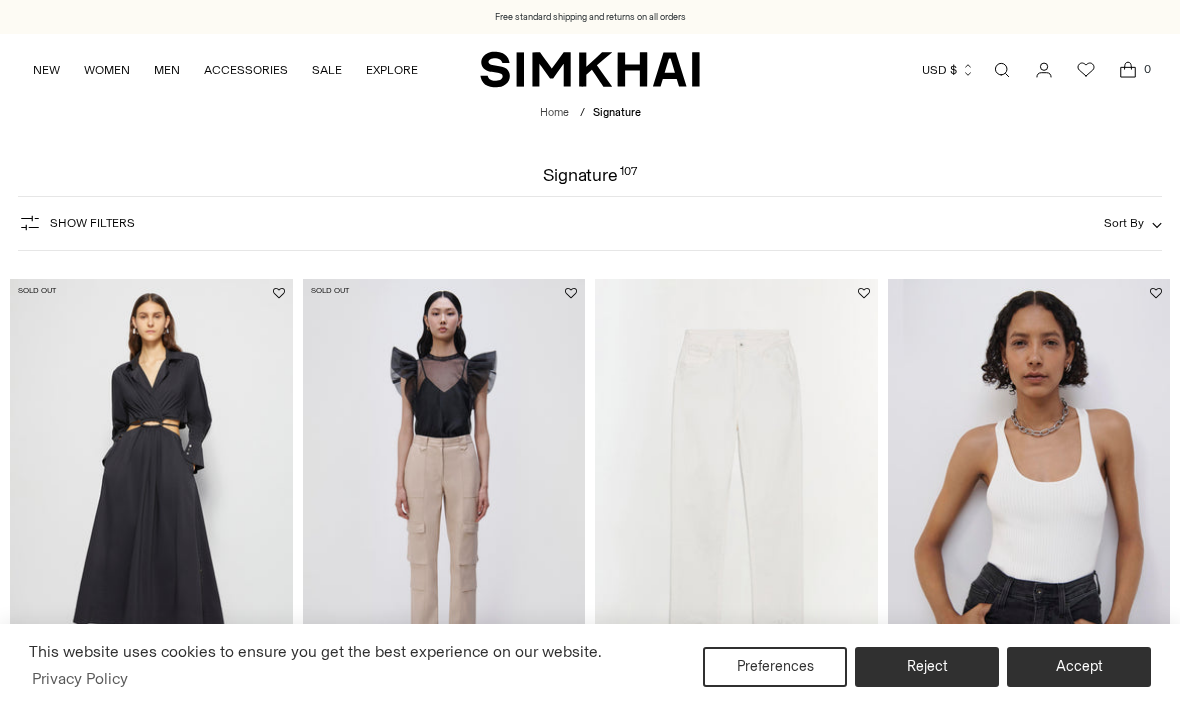 scroll, scrollTop: 0, scrollLeft: 0, axis: both 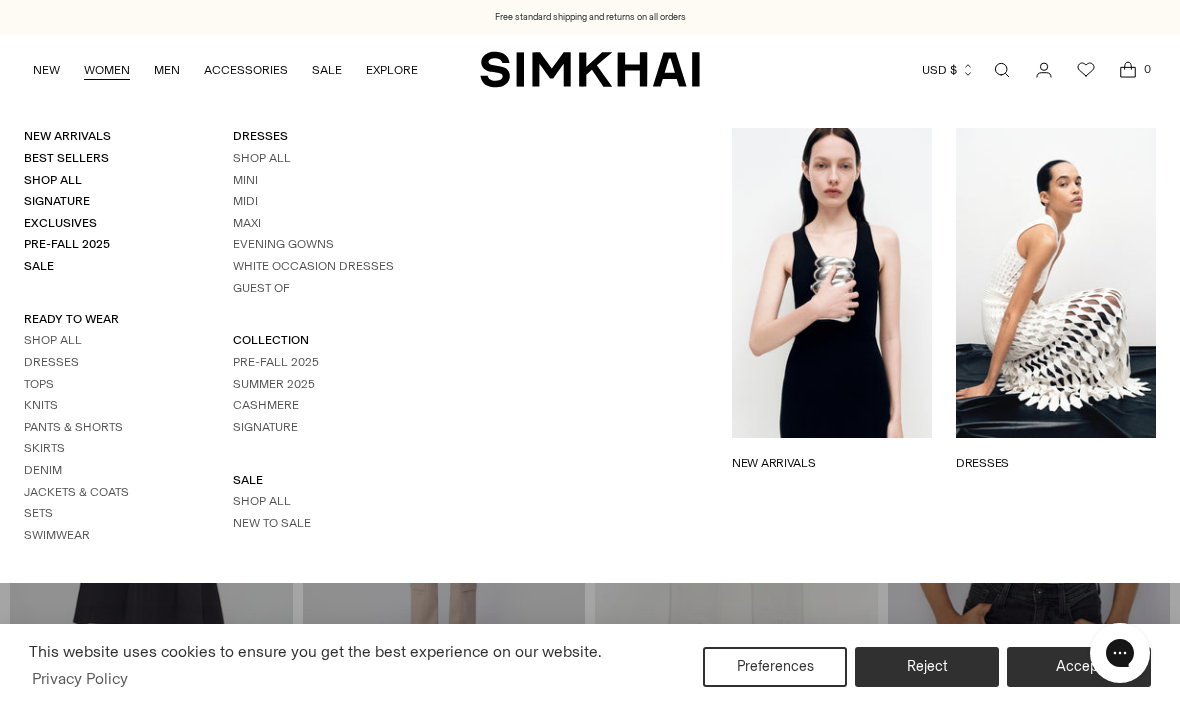 click on "Skirts" at bounding box center [44, 448] 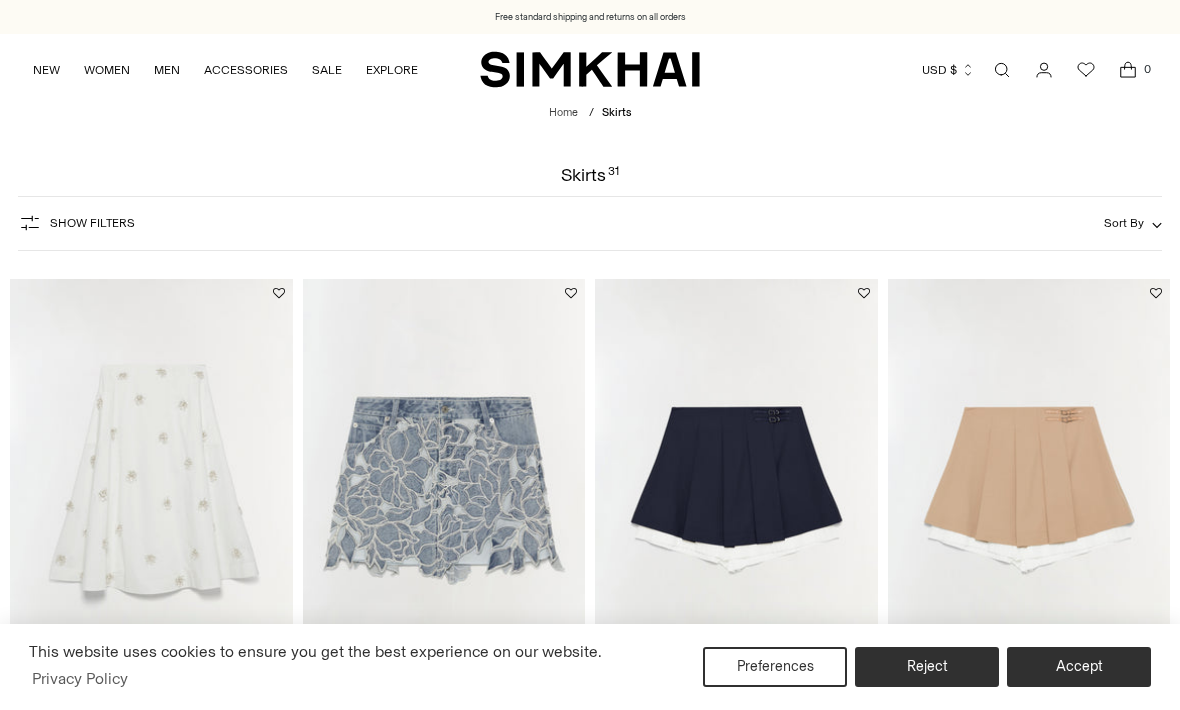 scroll, scrollTop: 10, scrollLeft: 0, axis: vertical 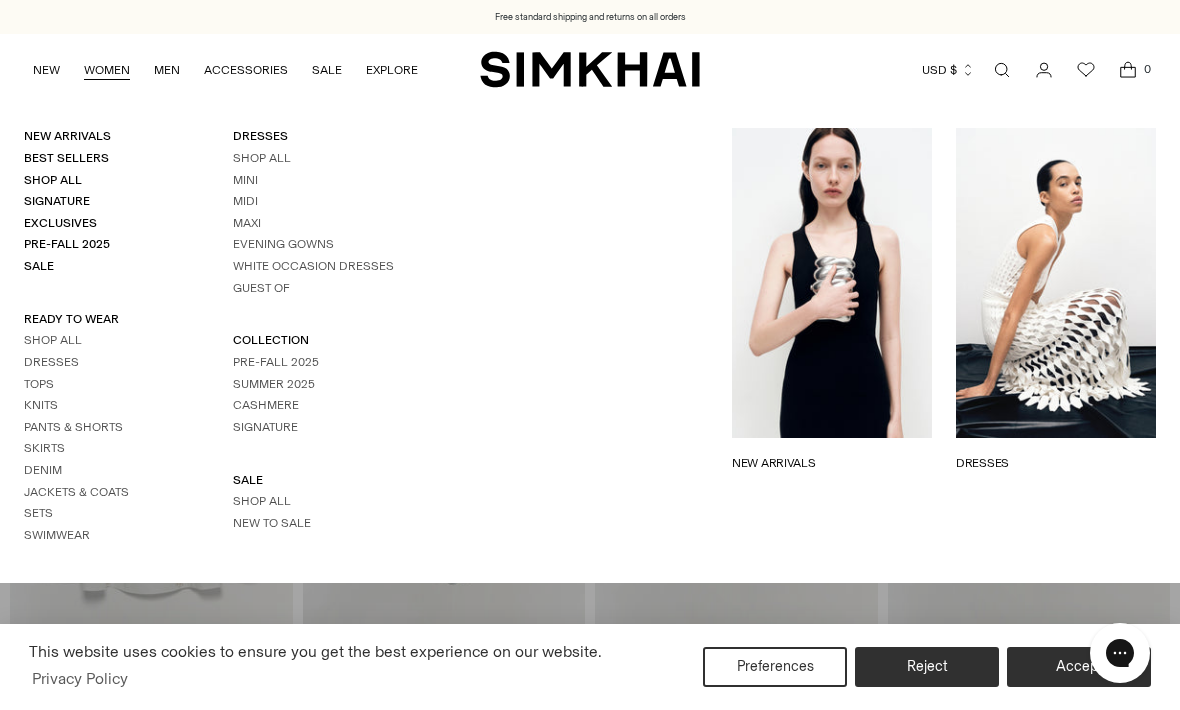 click on "Tops" at bounding box center (39, 384) 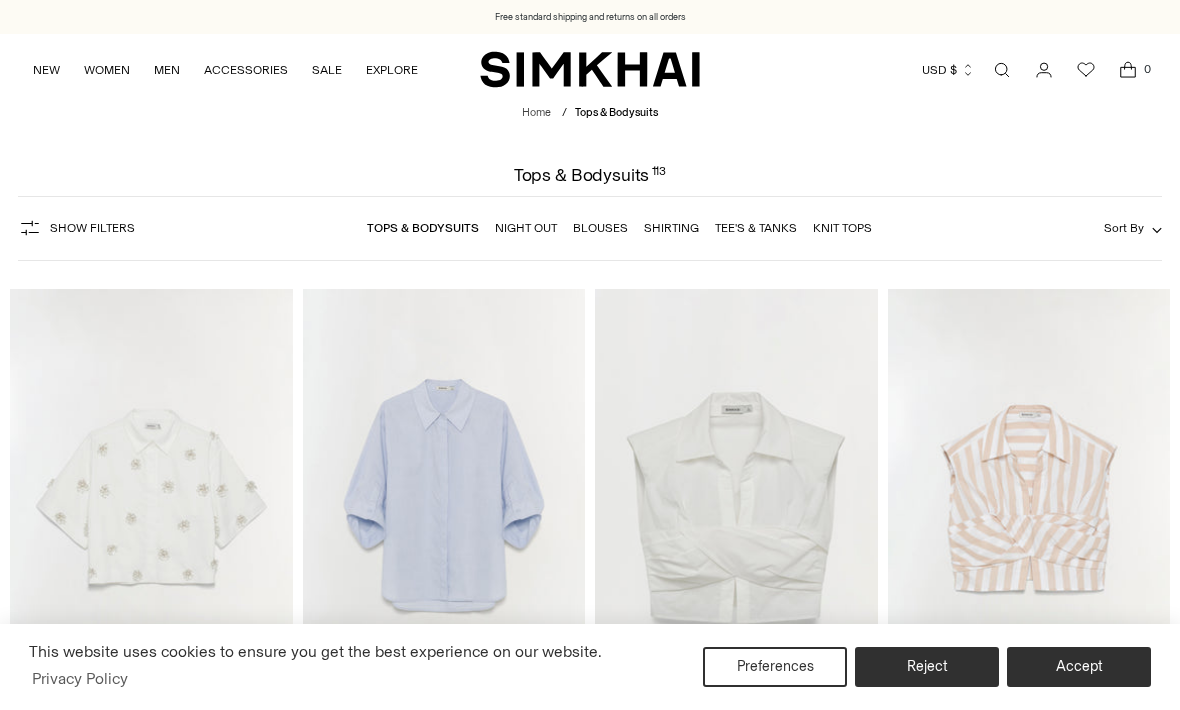 scroll, scrollTop: 0, scrollLeft: 0, axis: both 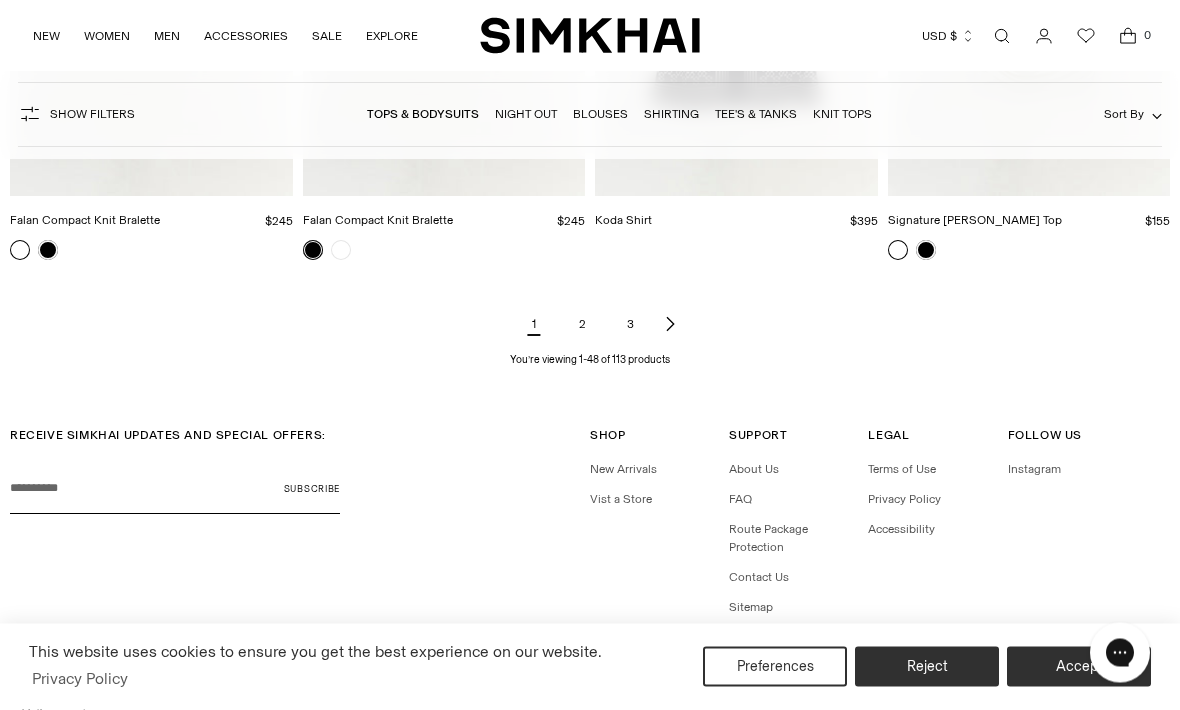 click on "2" at bounding box center (582, 325) 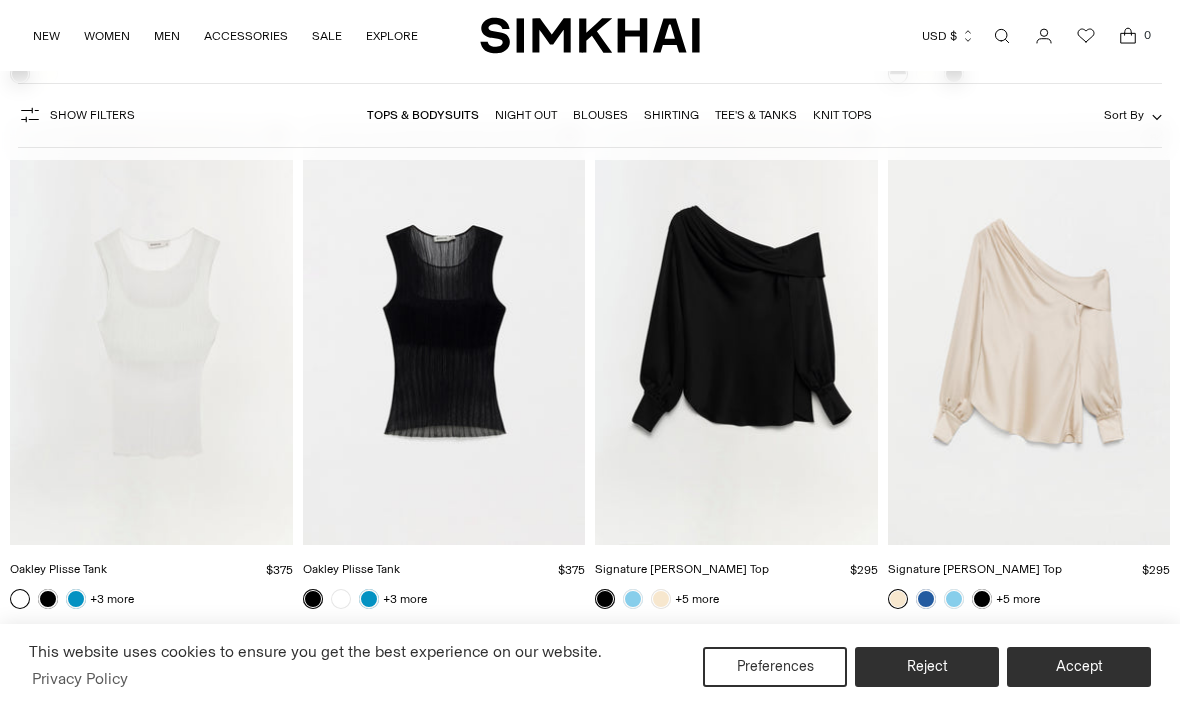 scroll, scrollTop: 0, scrollLeft: 0, axis: both 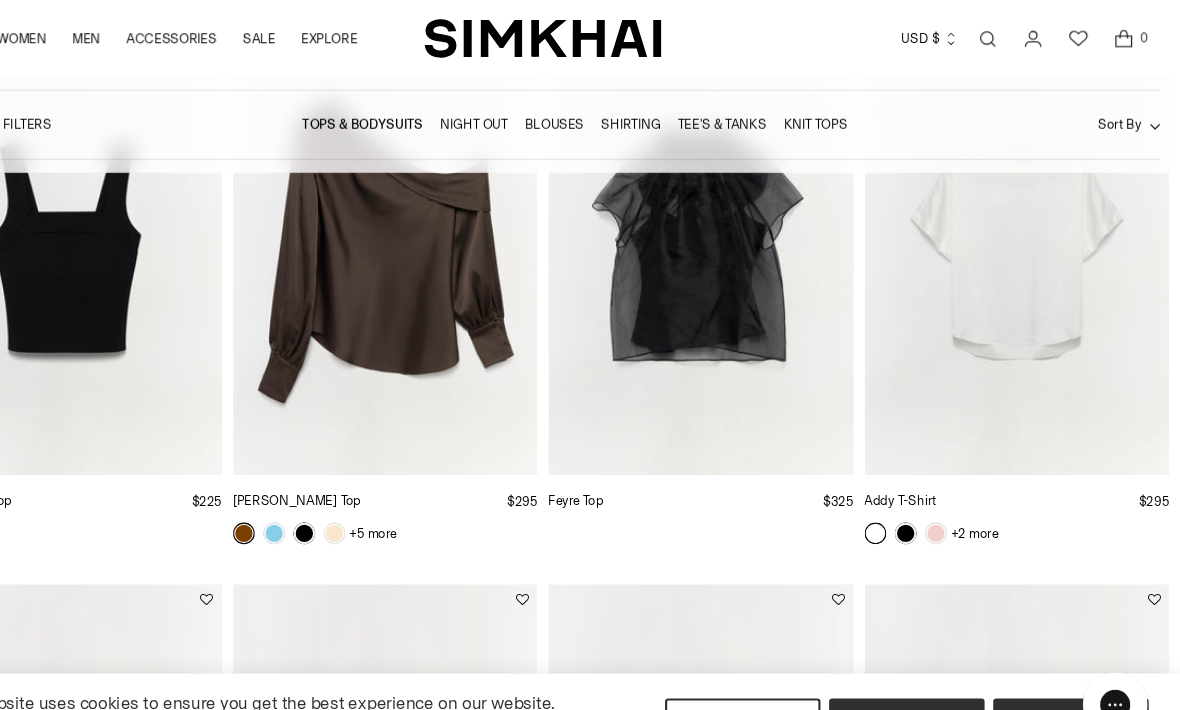 click at bounding box center [736, 228] 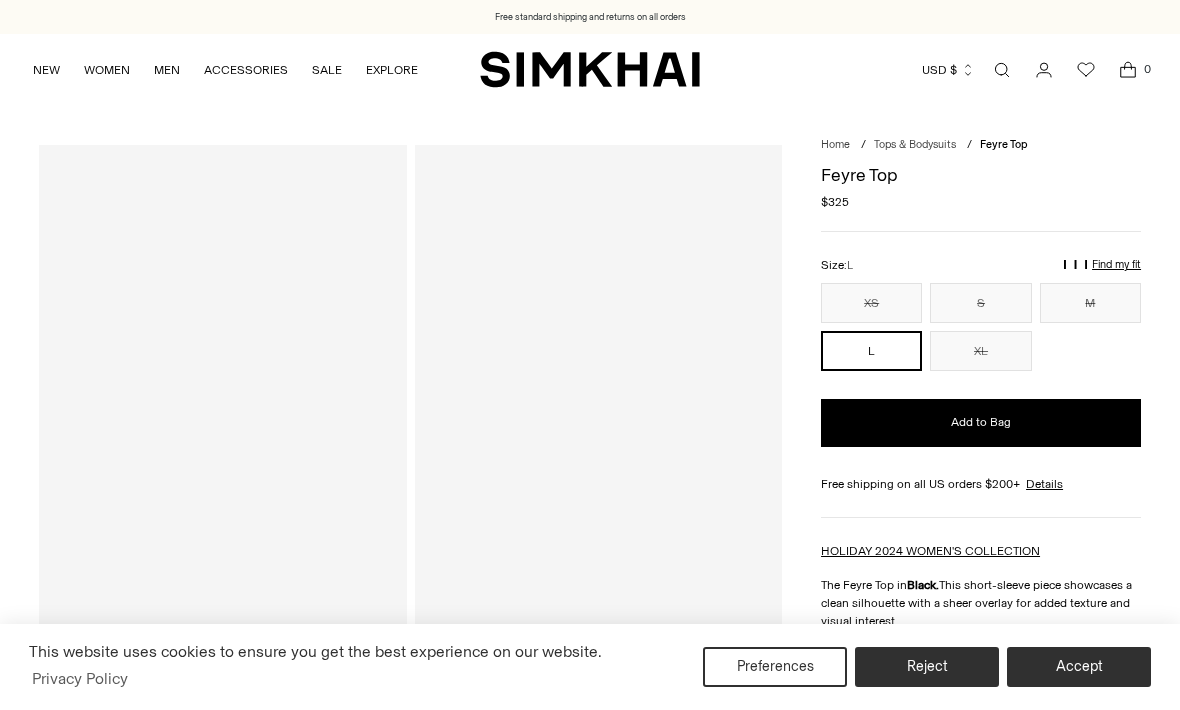 scroll, scrollTop: 0, scrollLeft: 0, axis: both 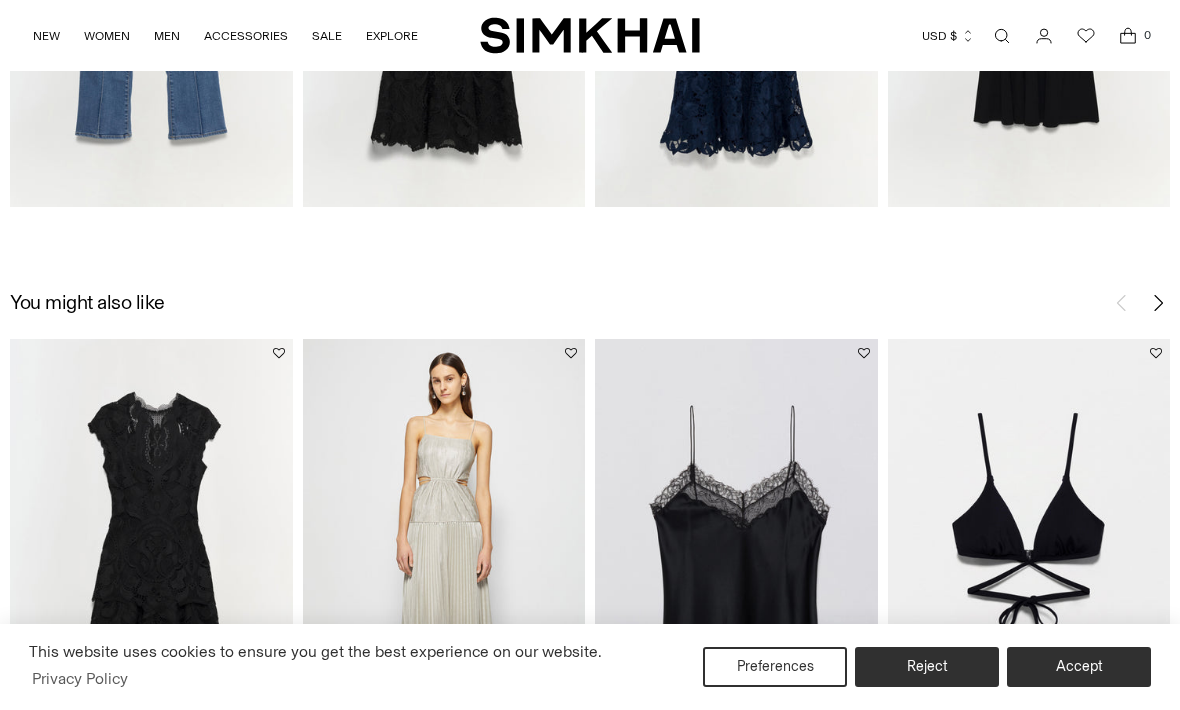 click at bounding box center [151, 551] 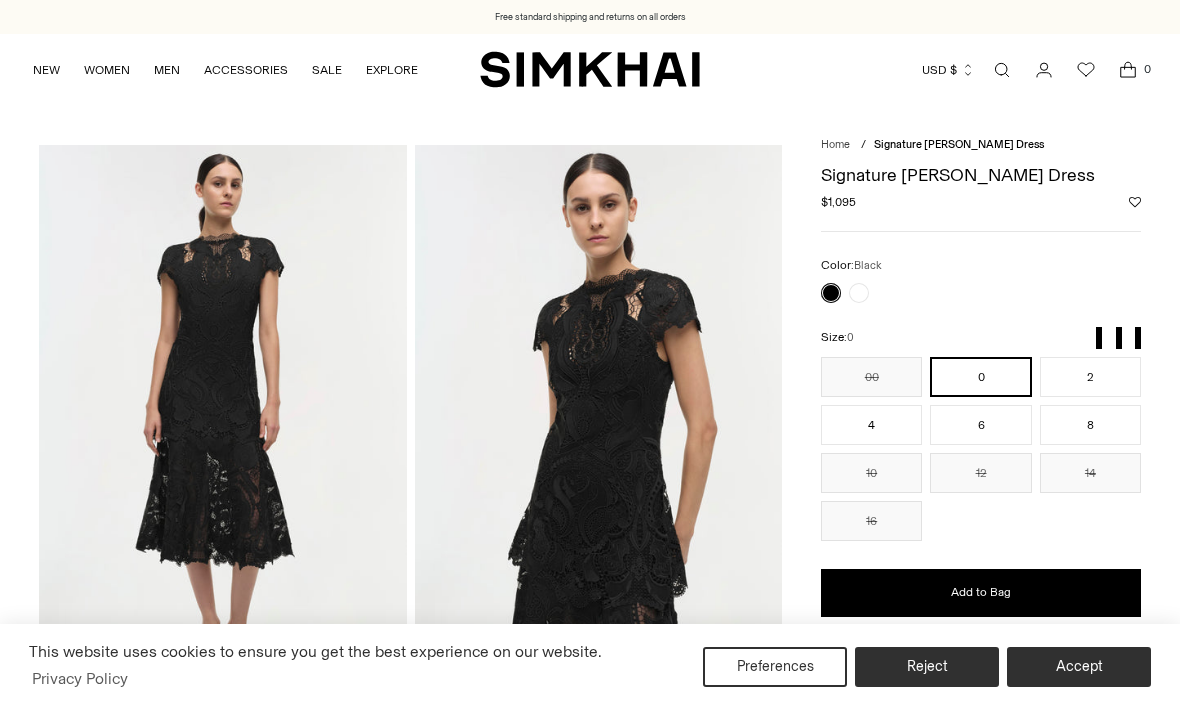 scroll, scrollTop: 0, scrollLeft: 0, axis: both 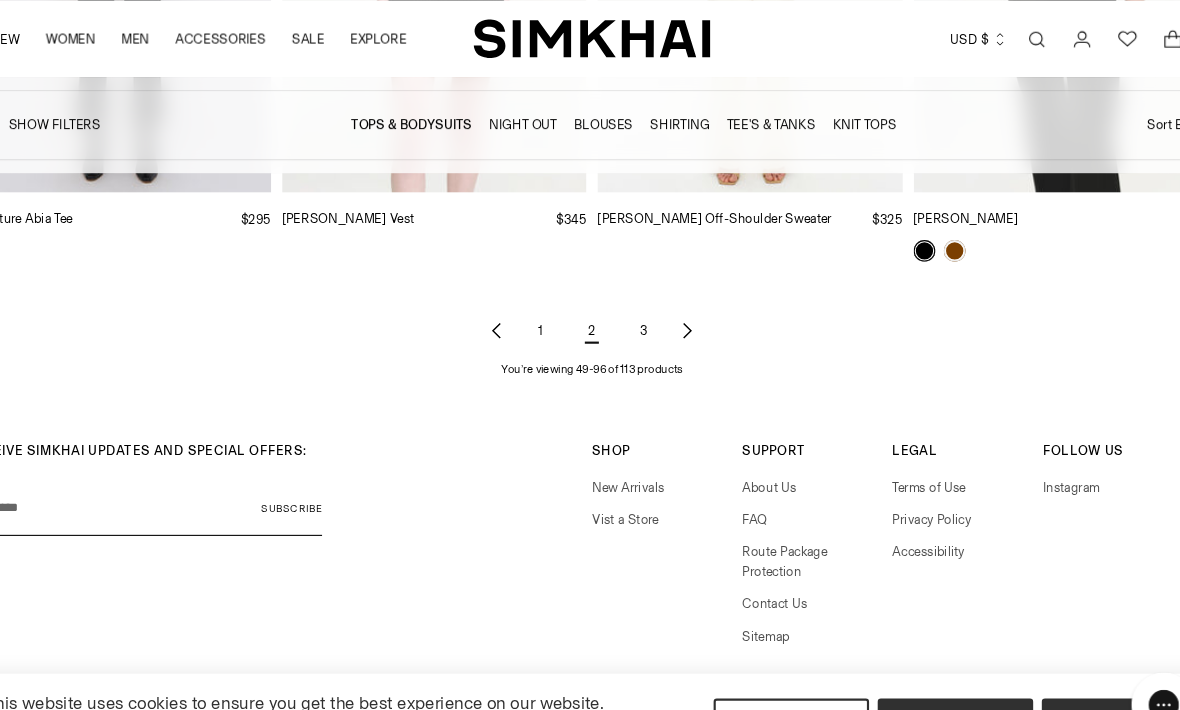 click 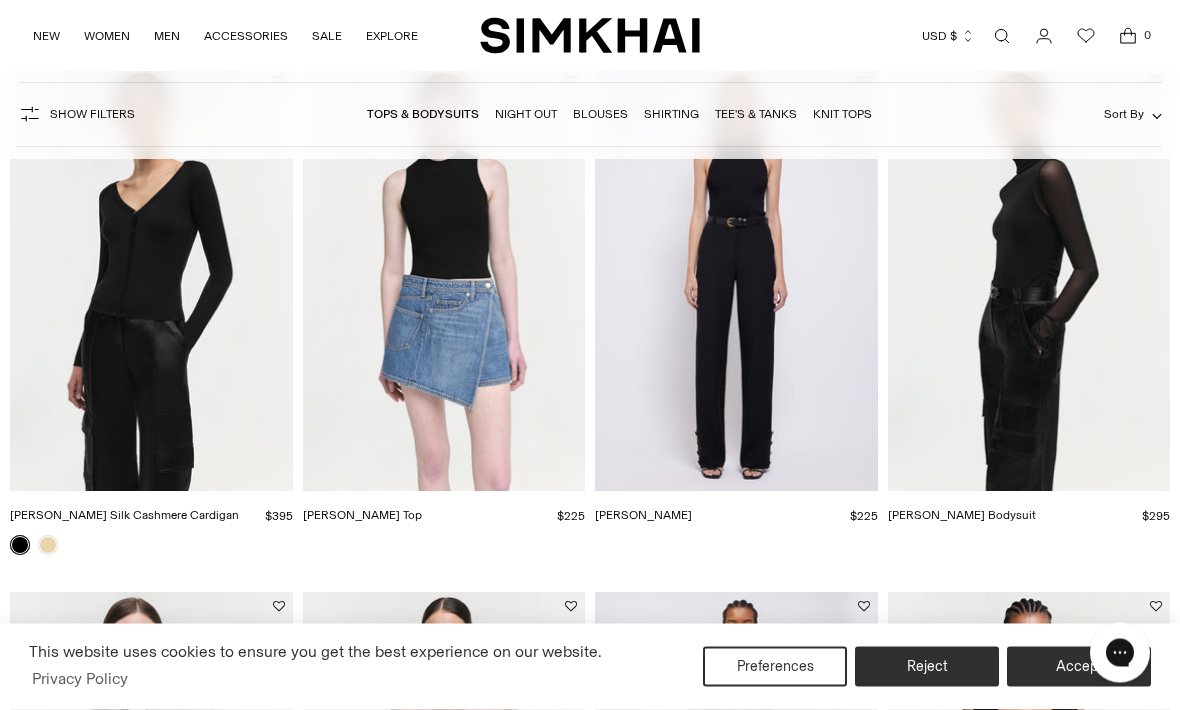 scroll, scrollTop: 0, scrollLeft: 0, axis: both 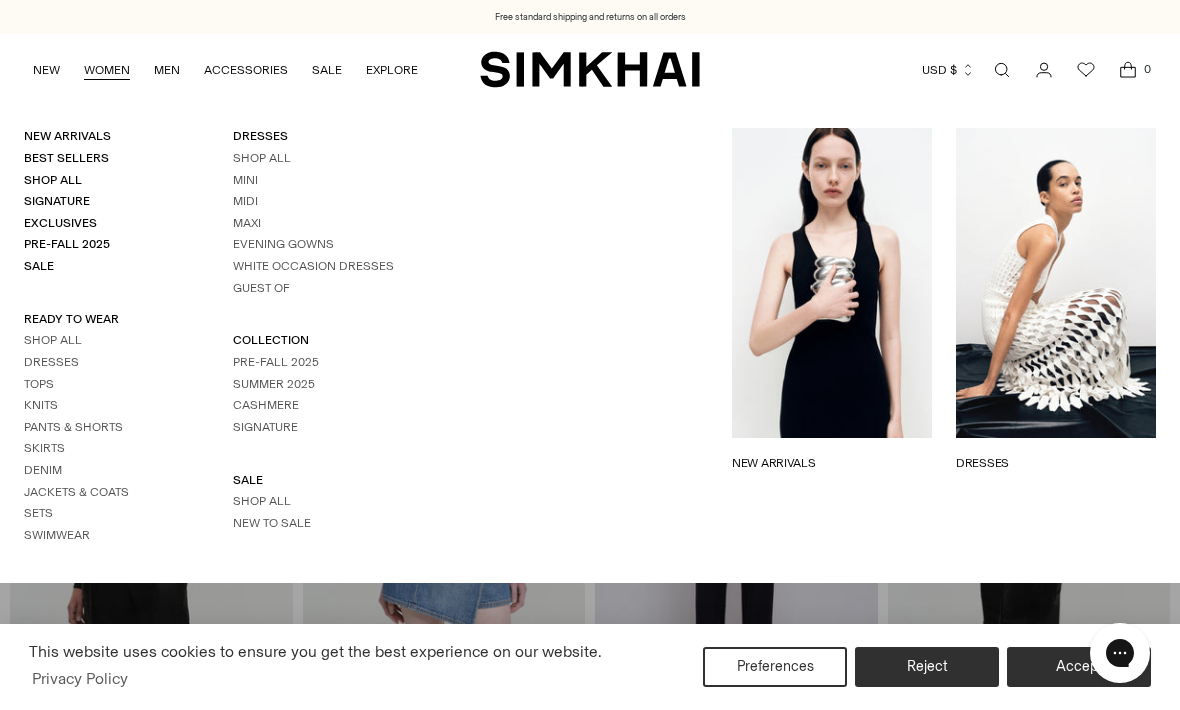 click on "Evening Gowns" at bounding box center (283, 244) 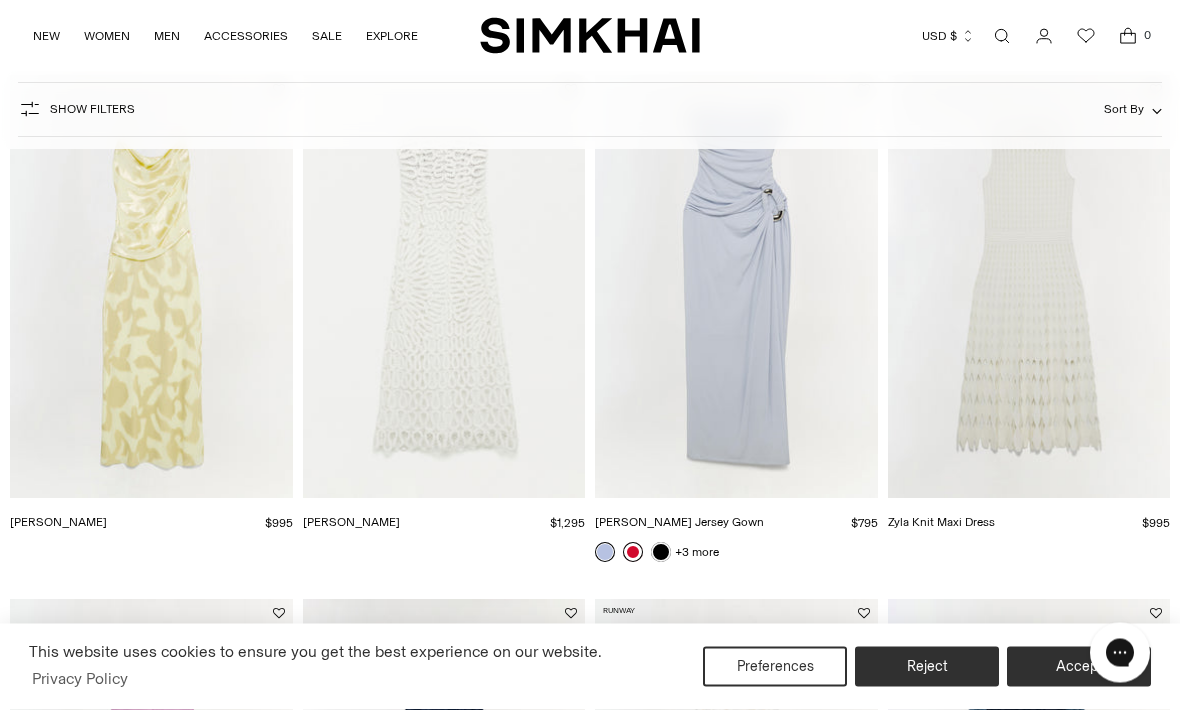 scroll, scrollTop: 859, scrollLeft: 0, axis: vertical 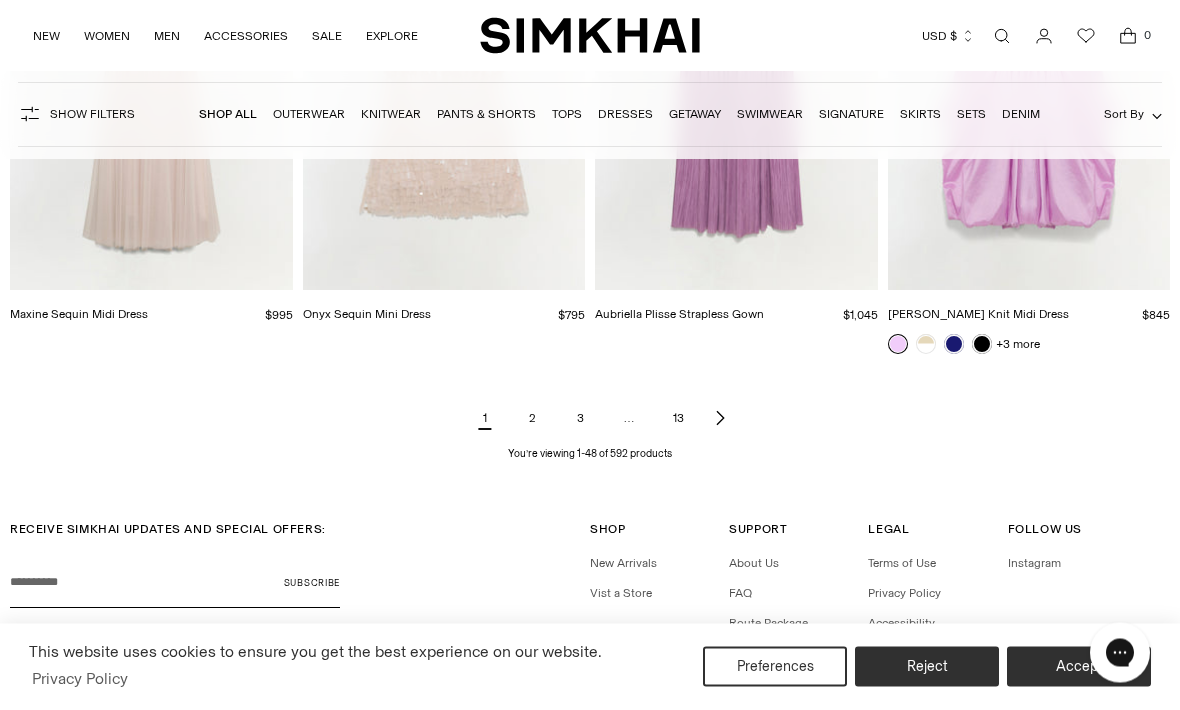 click 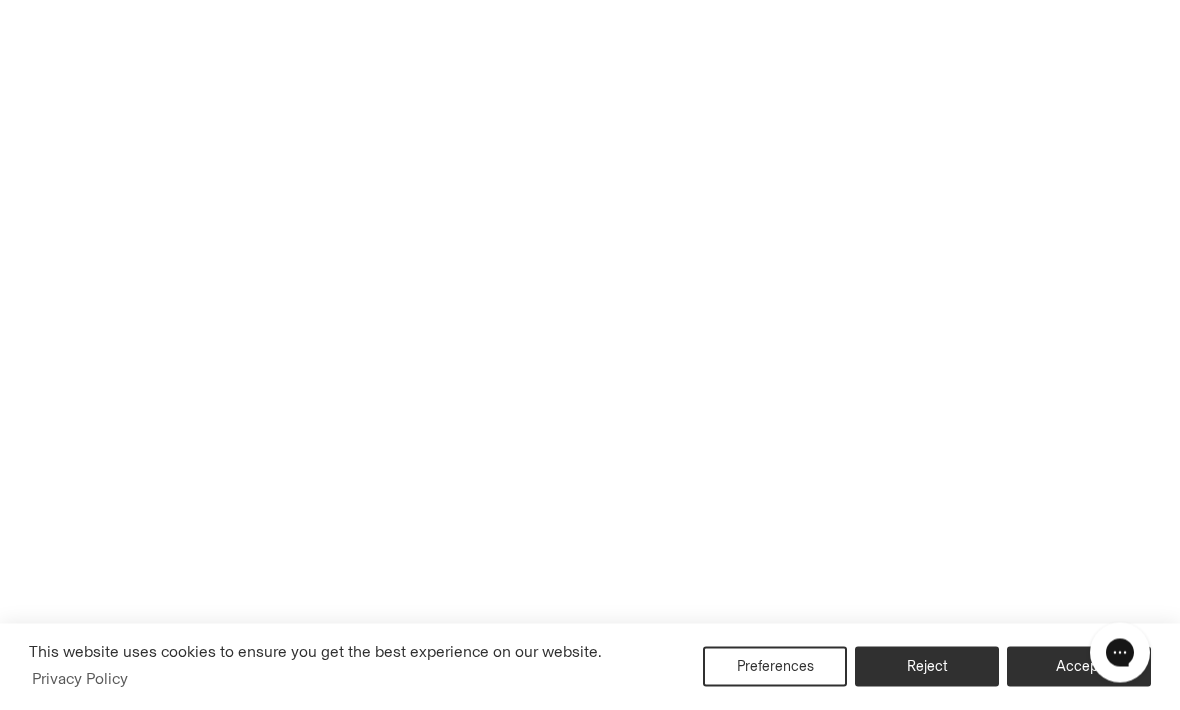 scroll, scrollTop: 6173, scrollLeft: 0, axis: vertical 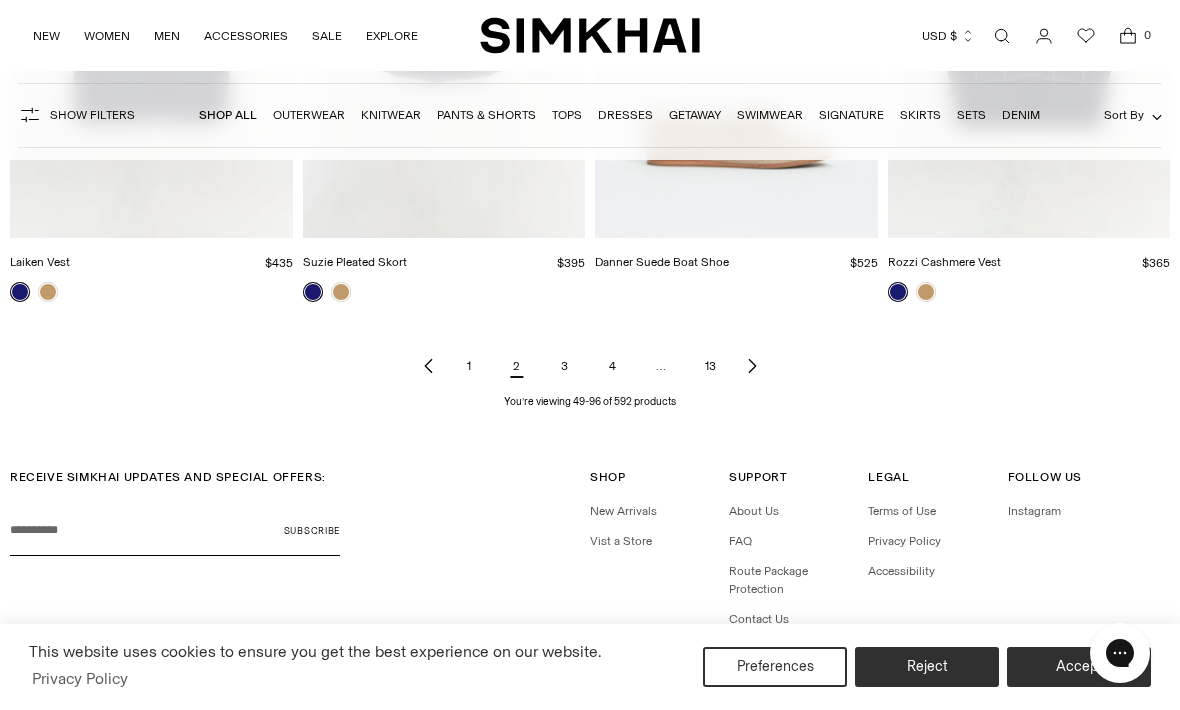 click on "3" at bounding box center (565, 366) 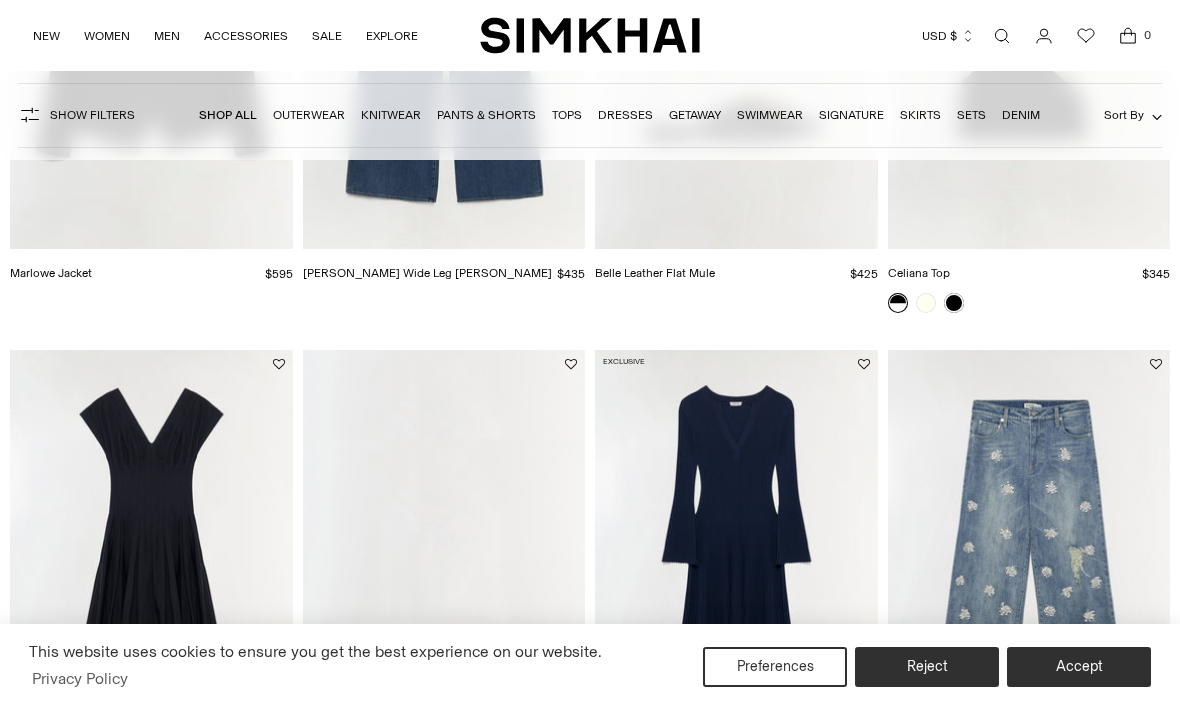 scroll, scrollTop: 2628, scrollLeft: 0, axis: vertical 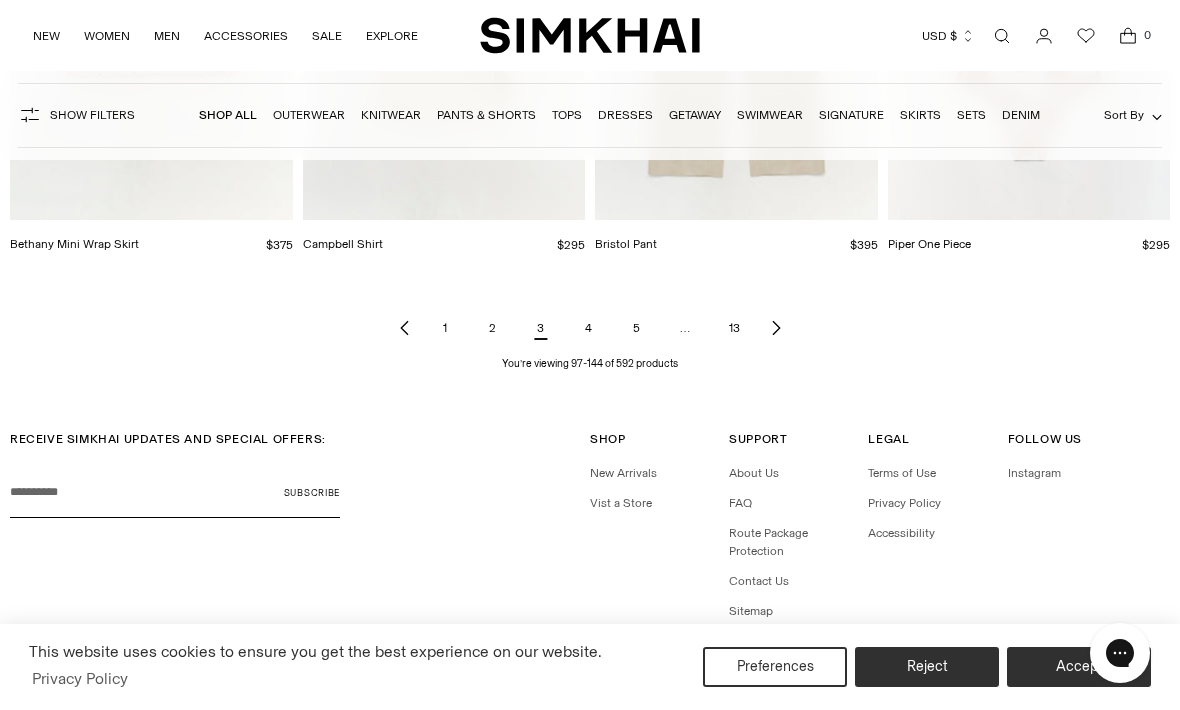 click on "4" at bounding box center (589, 328) 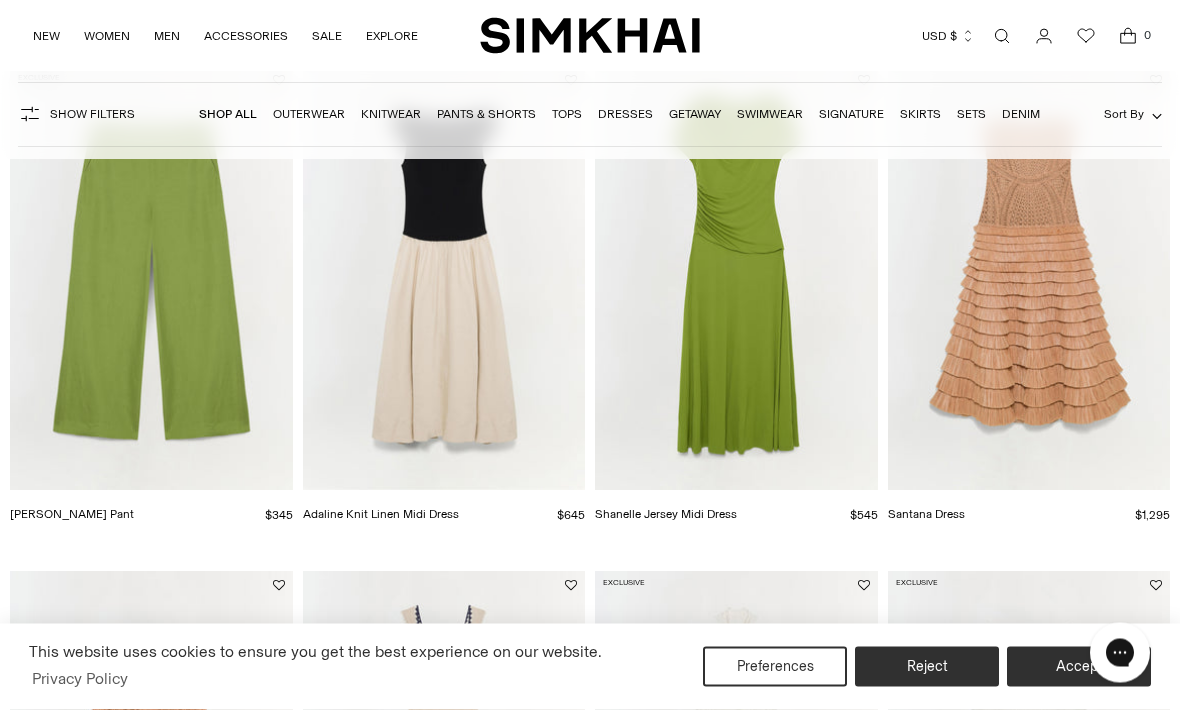 scroll, scrollTop: 1240, scrollLeft: 0, axis: vertical 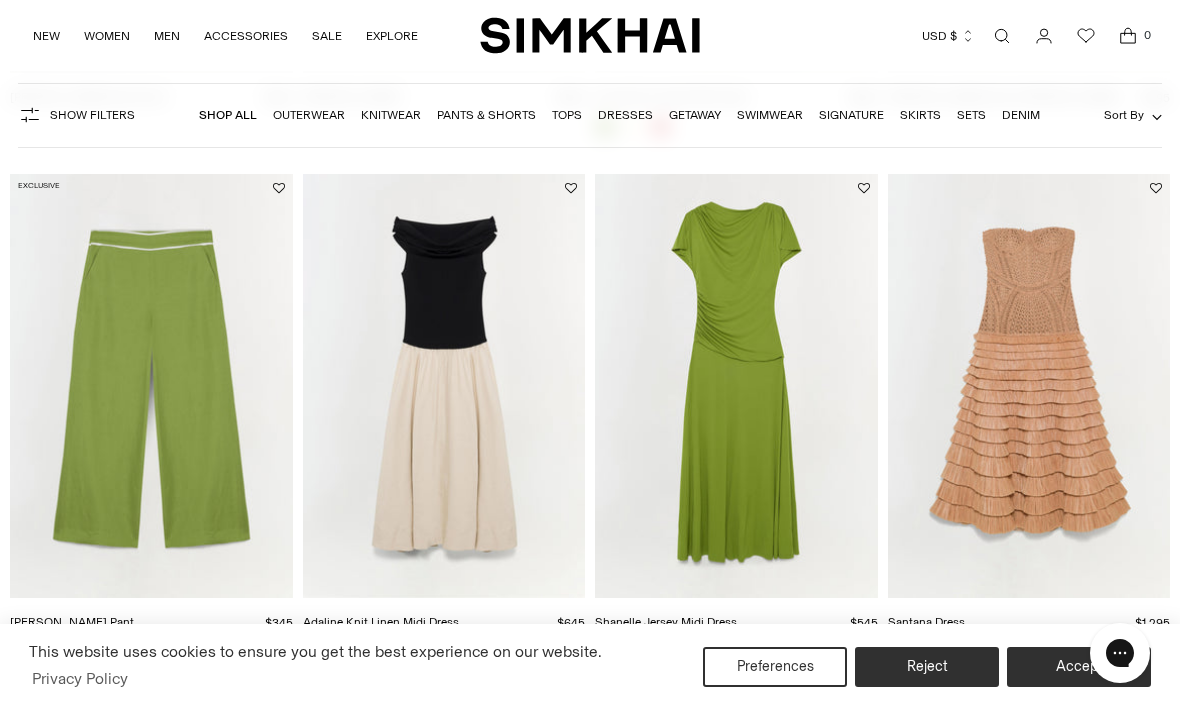 click at bounding box center [1029, 386] 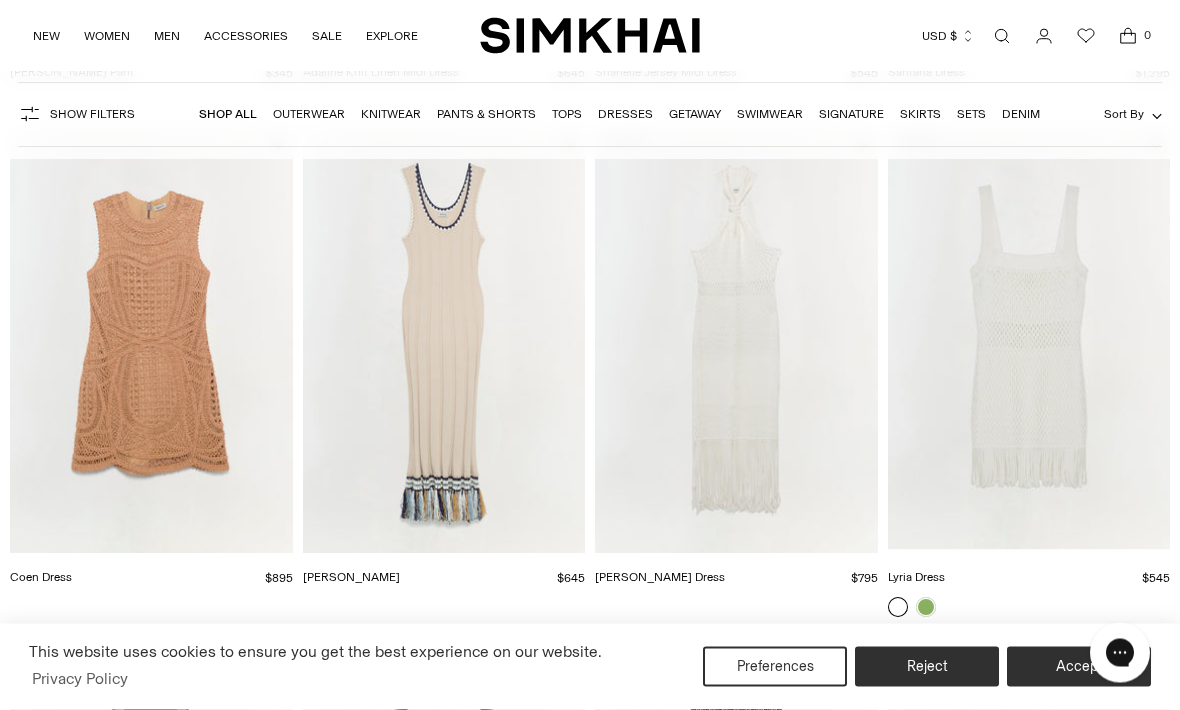 scroll, scrollTop: 1714, scrollLeft: 0, axis: vertical 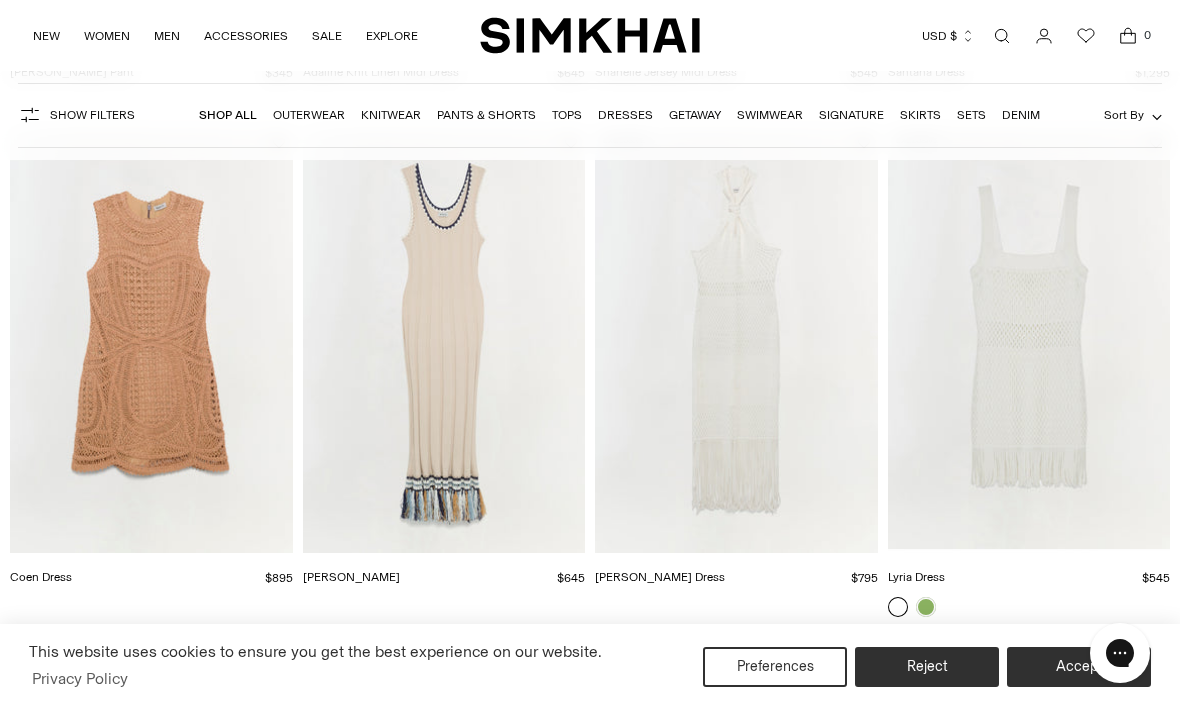 click at bounding box center [151, 341] 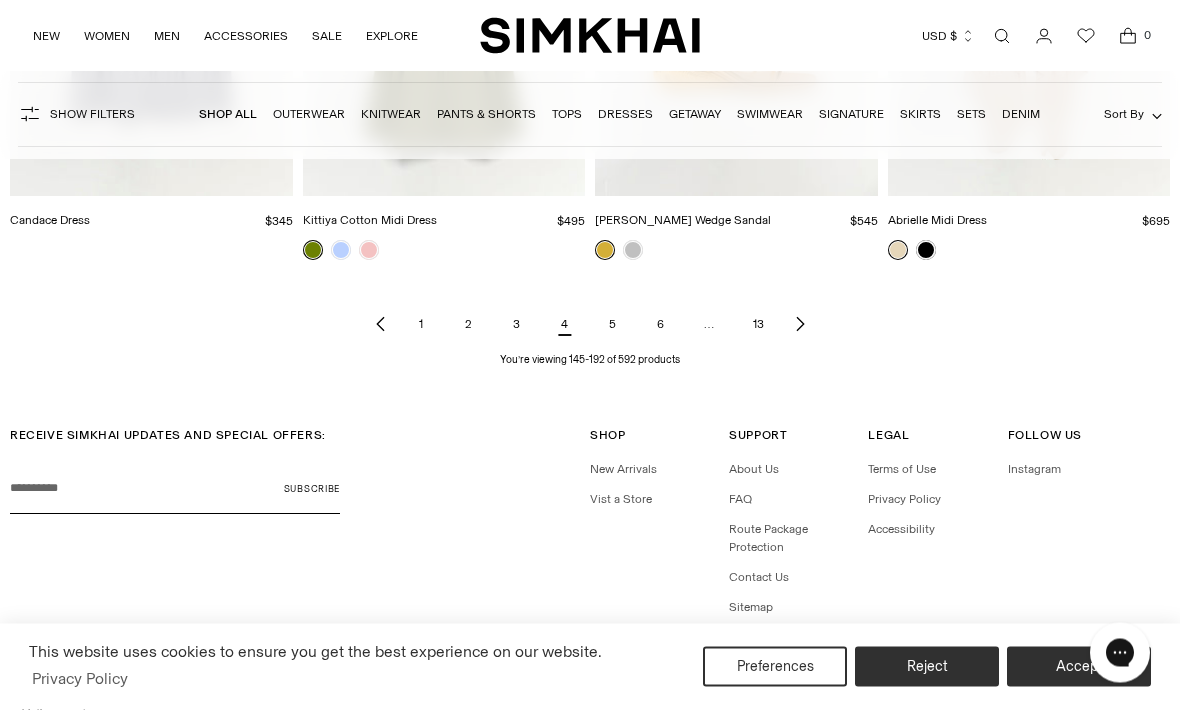 scroll, scrollTop: 6228, scrollLeft: 0, axis: vertical 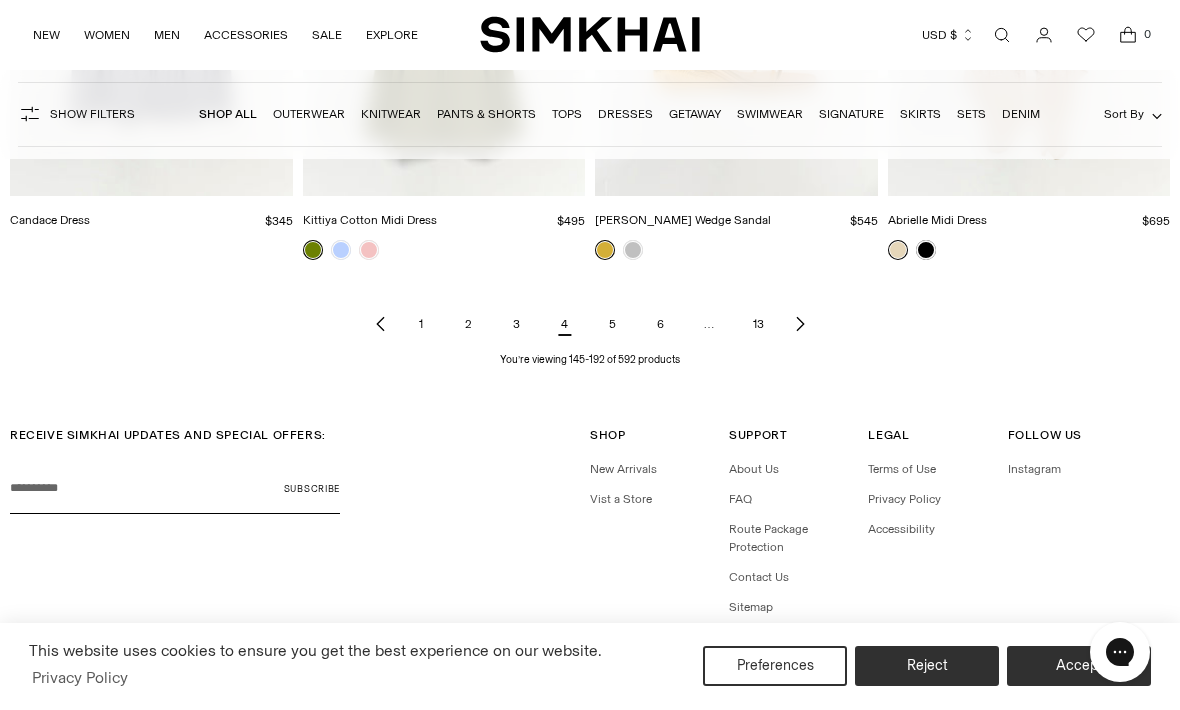 click on "5" at bounding box center (613, 325) 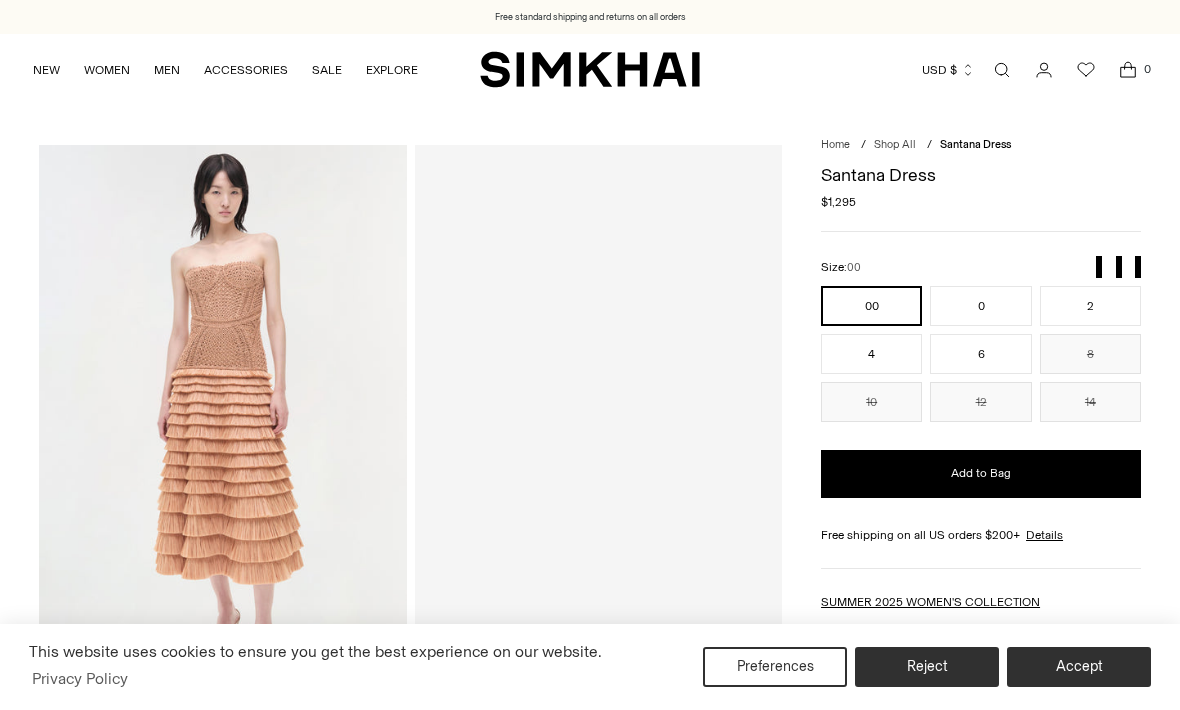 scroll, scrollTop: 1230, scrollLeft: 0, axis: vertical 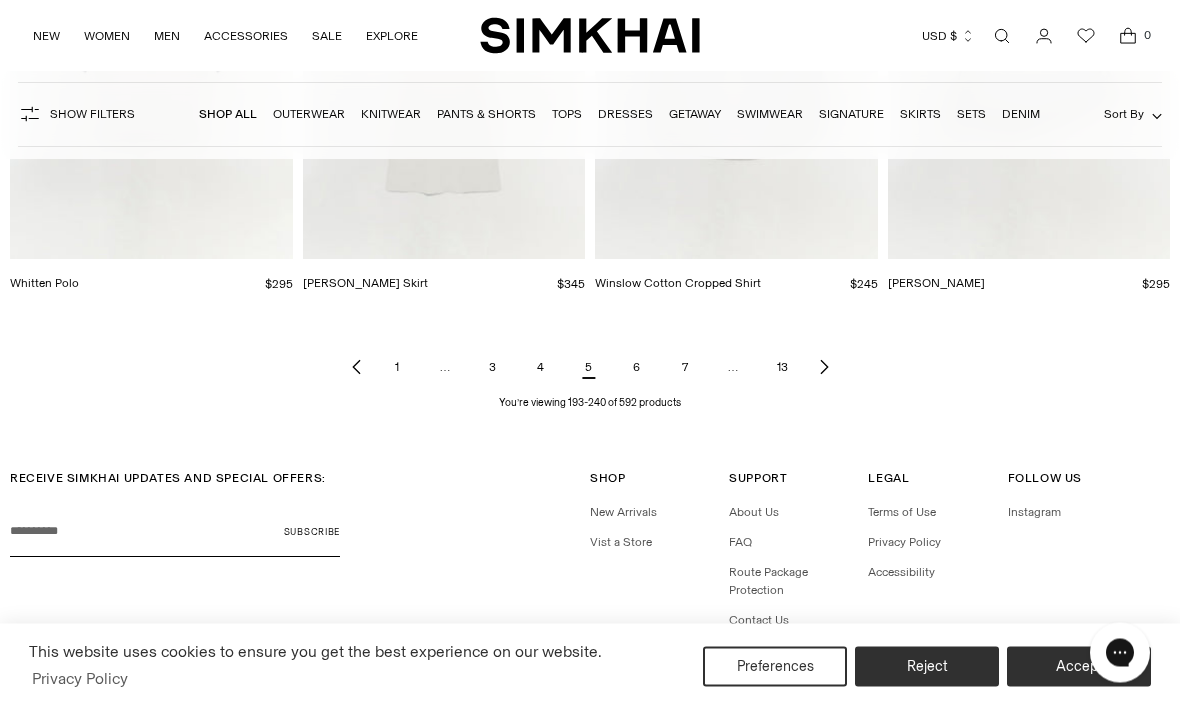 click on "6" at bounding box center [637, 368] 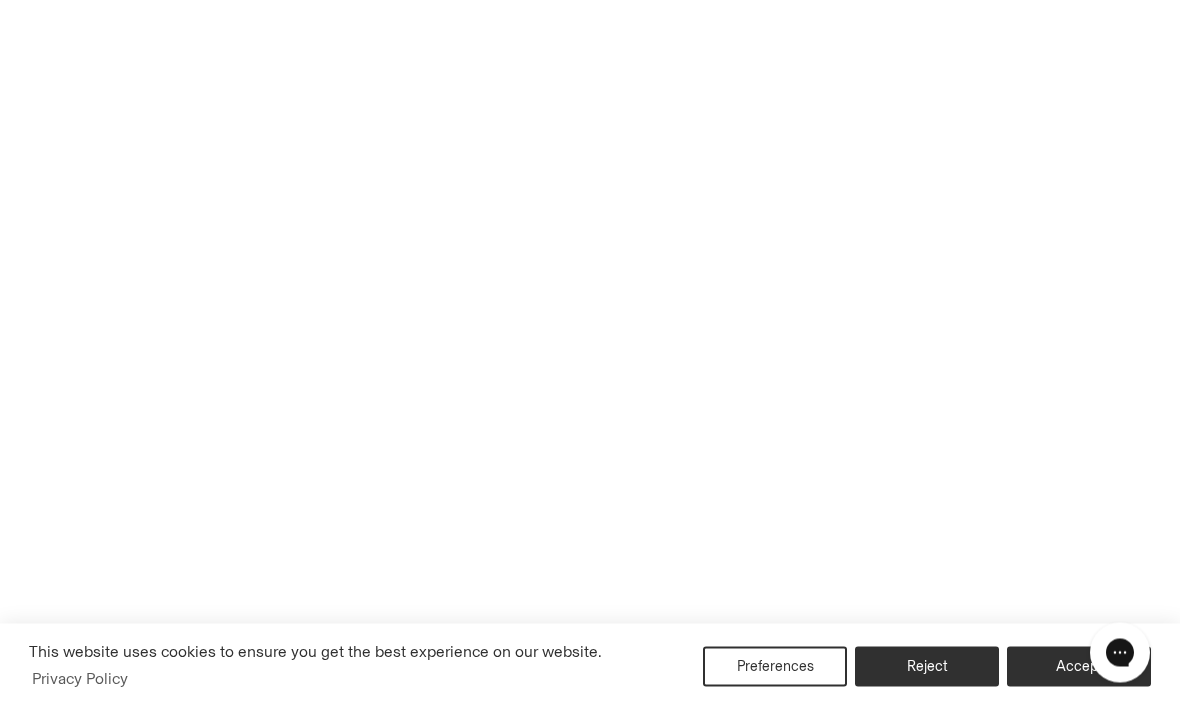 scroll, scrollTop: 6206, scrollLeft: 0, axis: vertical 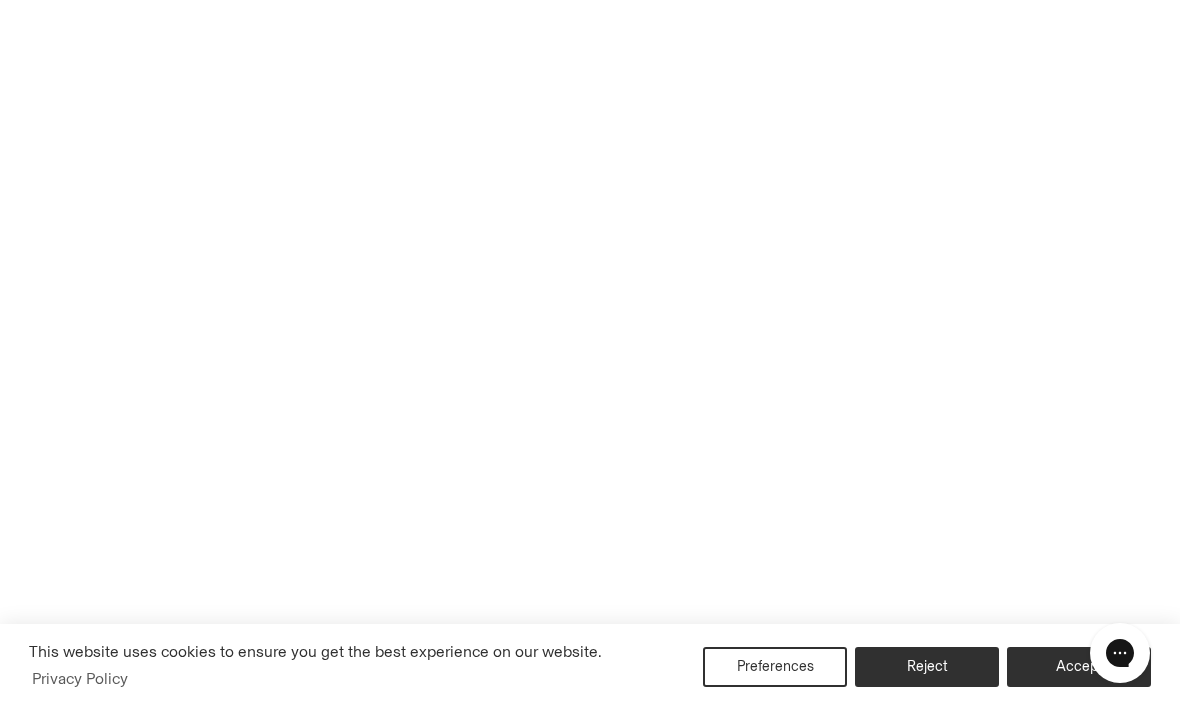 click on "Follow Us
Follow Us
Instagram" at bounding box center [1077, 574] 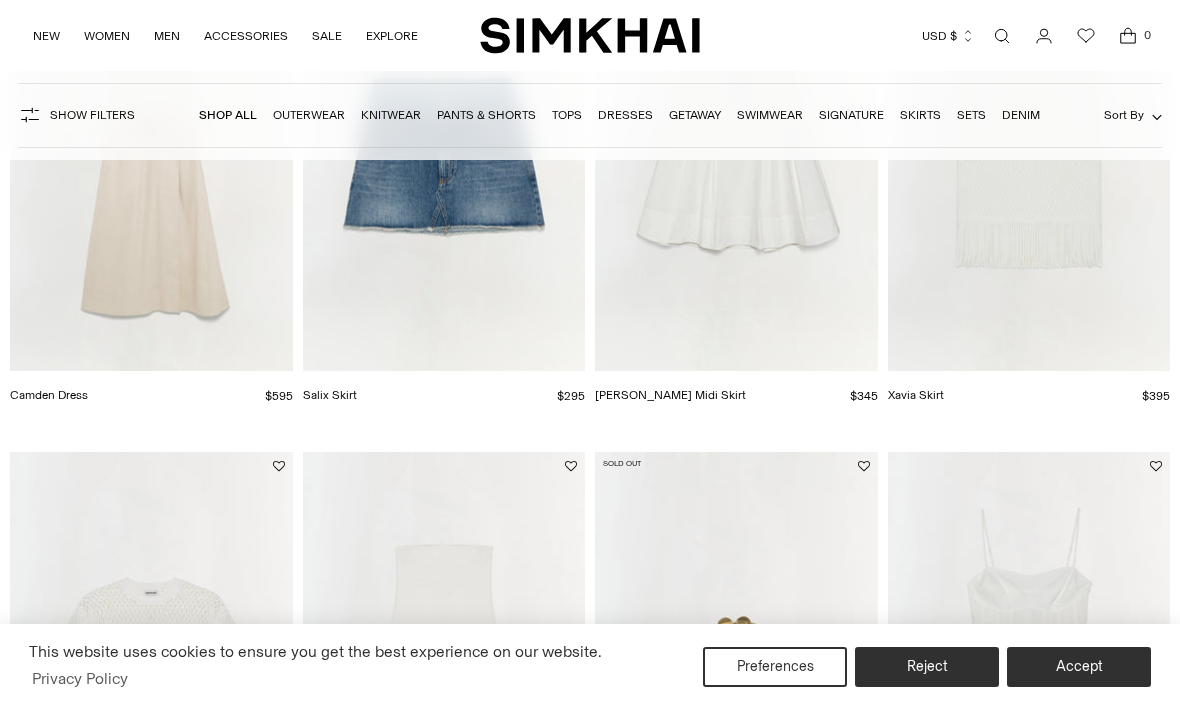 scroll, scrollTop: 360, scrollLeft: 0, axis: vertical 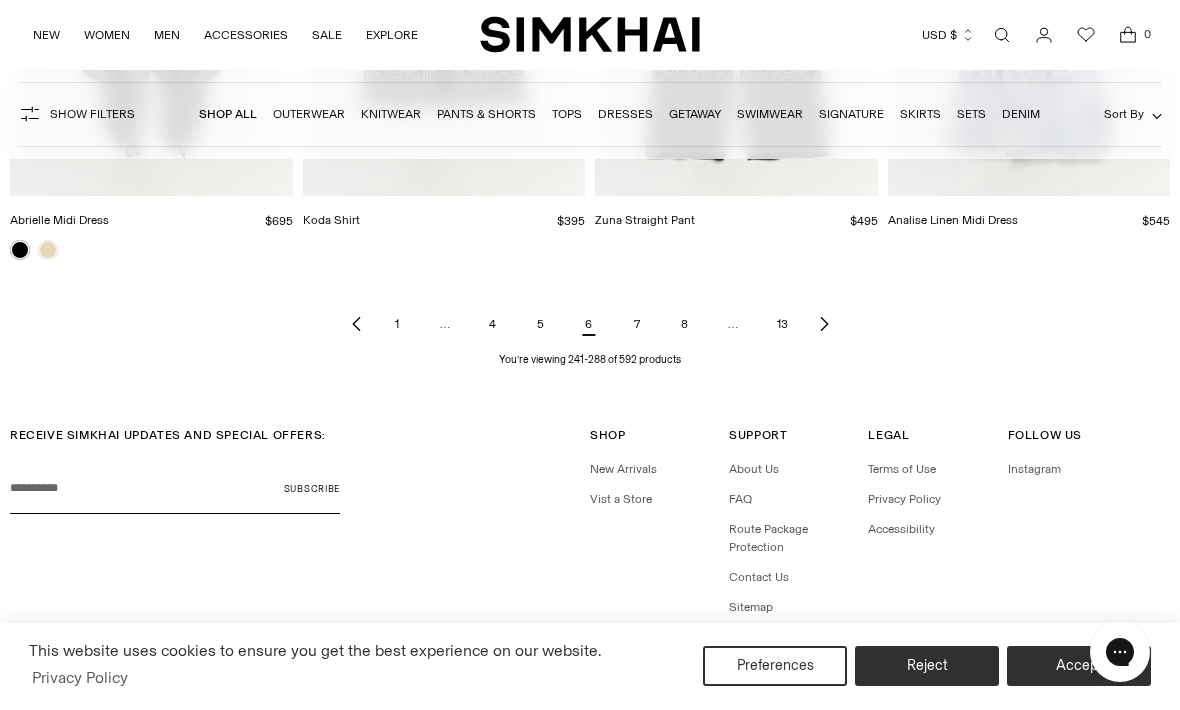 click on "7" at bounding box center (637, 325) 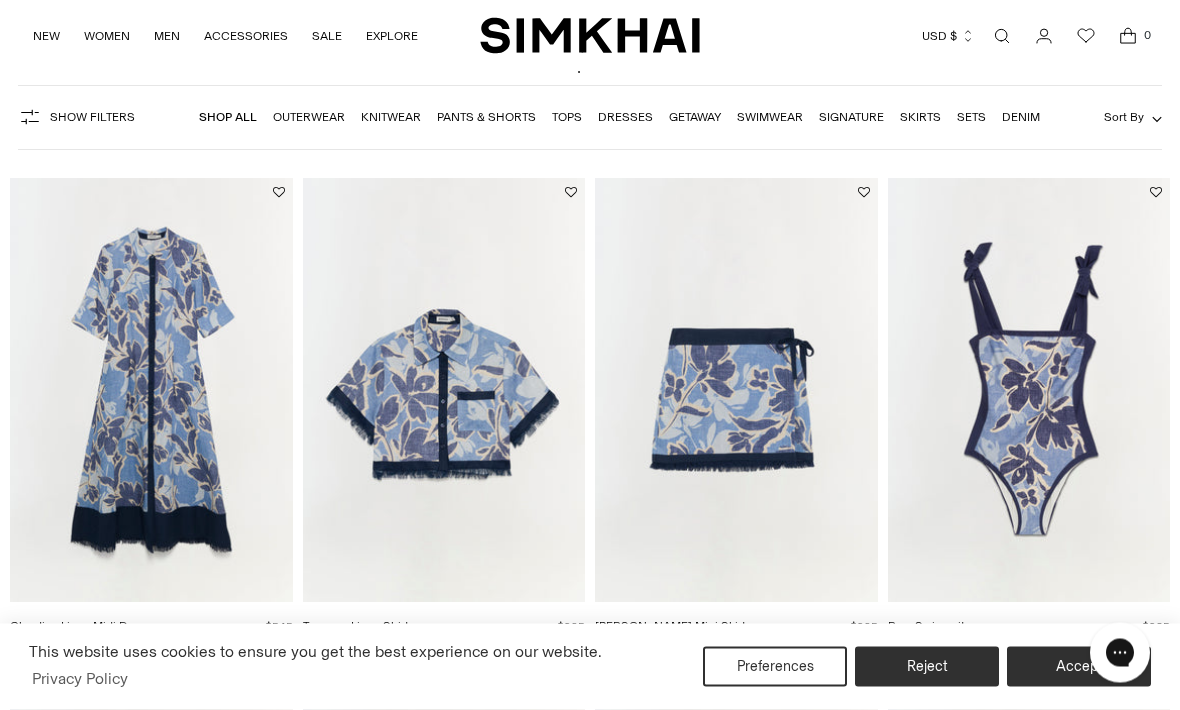 scroll, scrollTop: 171, scrollLeft: 0, axis: vertical 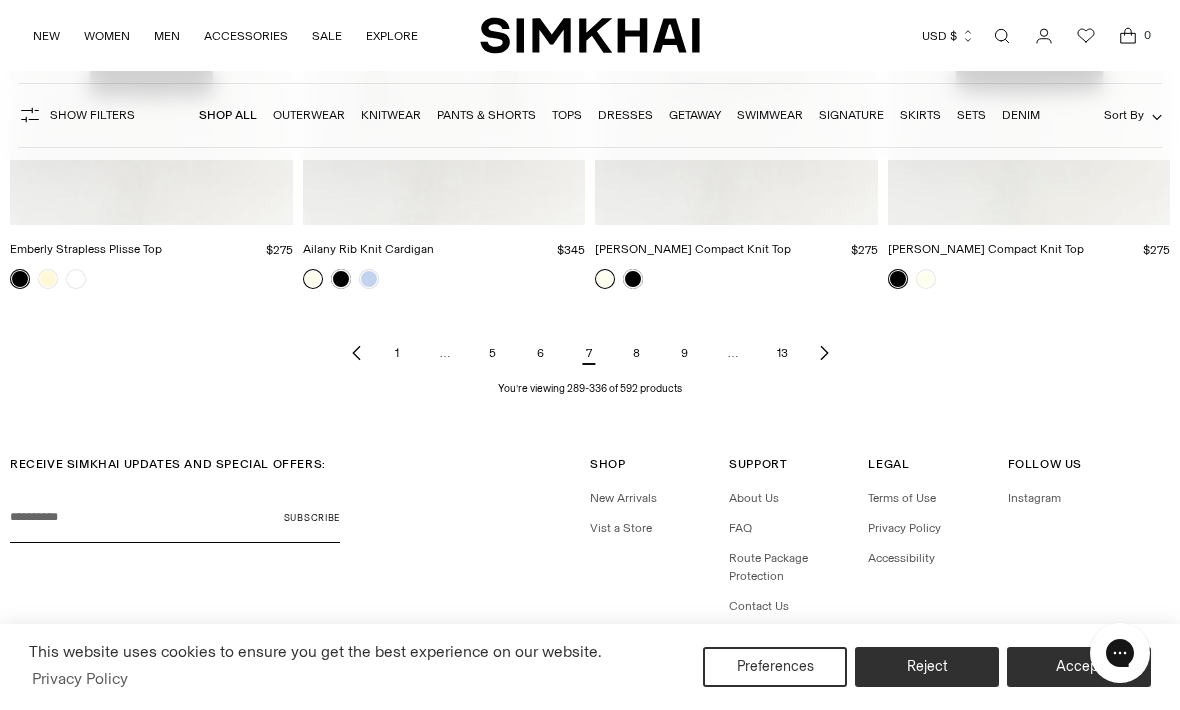 click on "8" at bounding box center [637, 353] 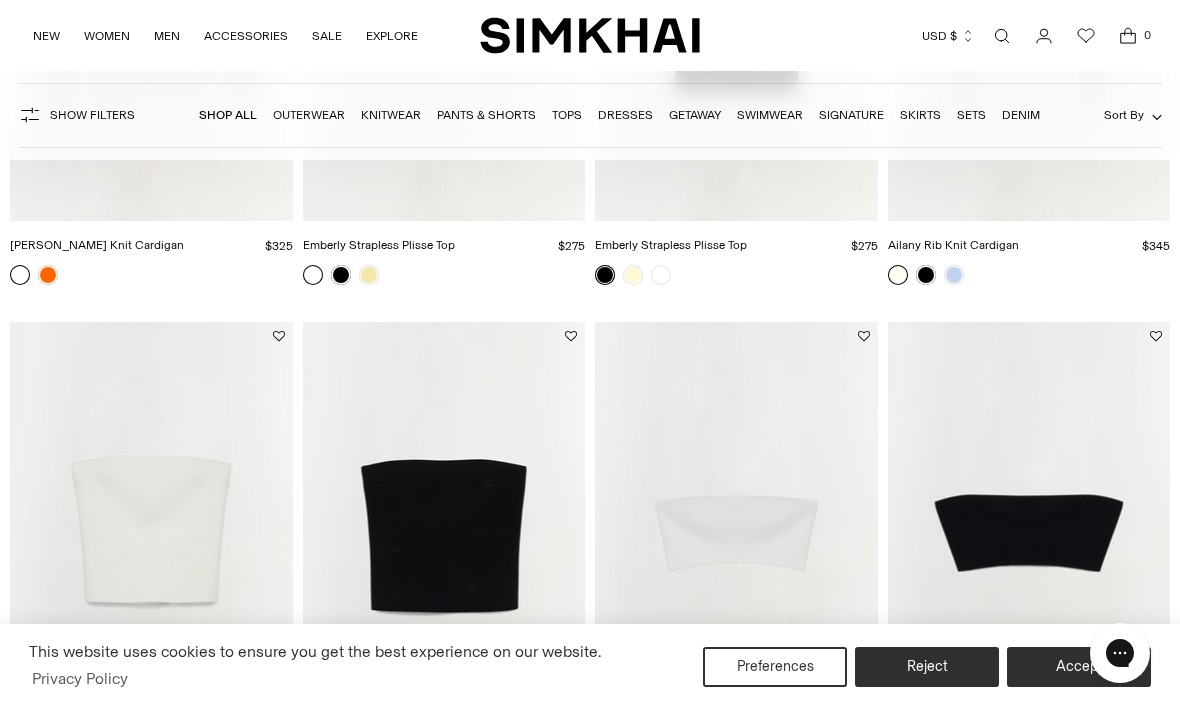 scroll, scrollTop: 543, scrollLeft: 0, axis: vertical 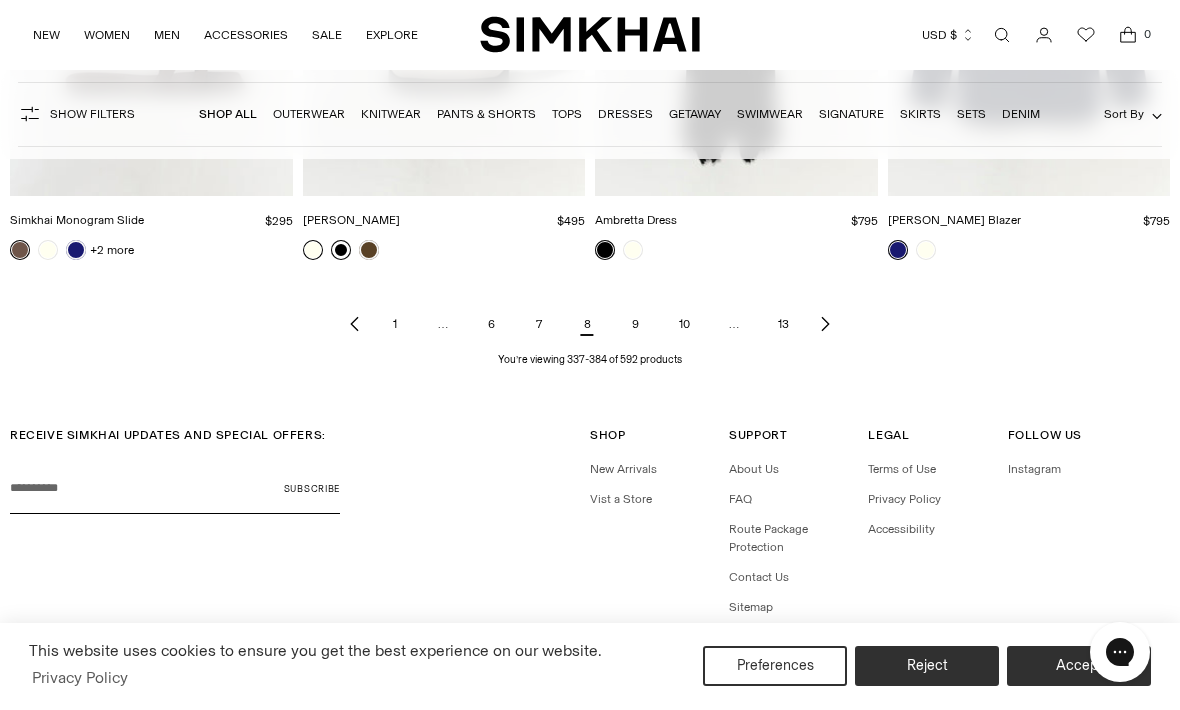 click on "9" at bounding box center [635, 325] 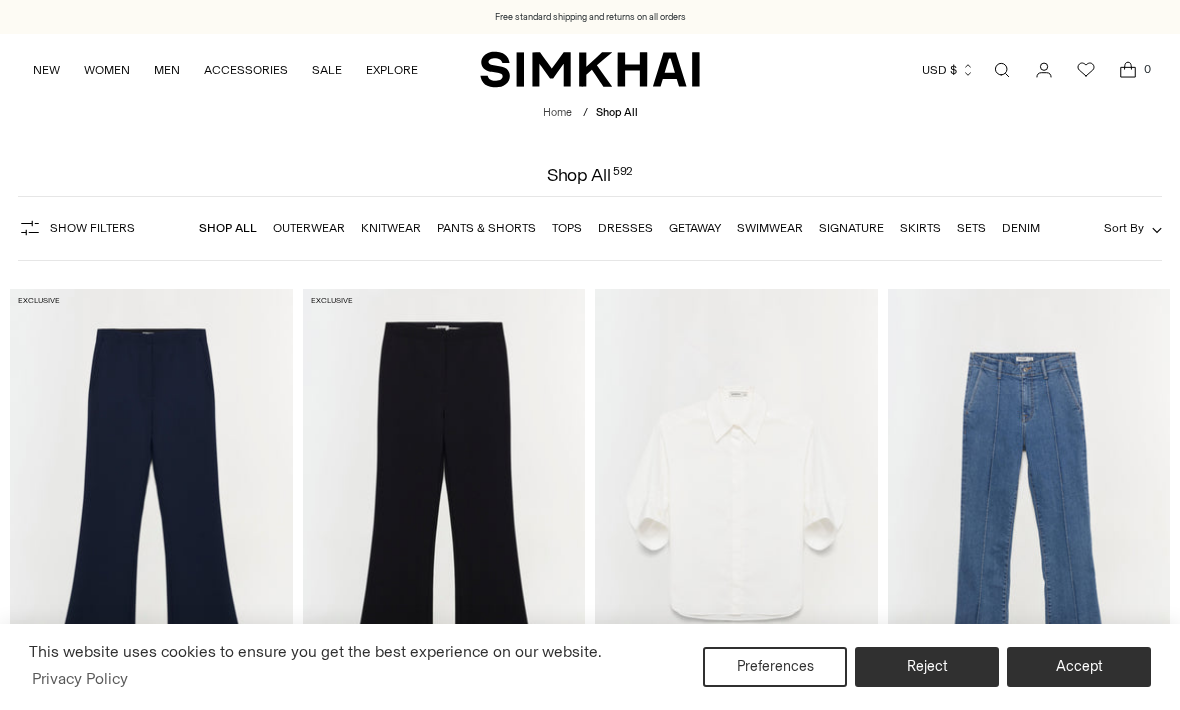 scroll, scrollTop: 0, scrollLeft: 0, axis: both 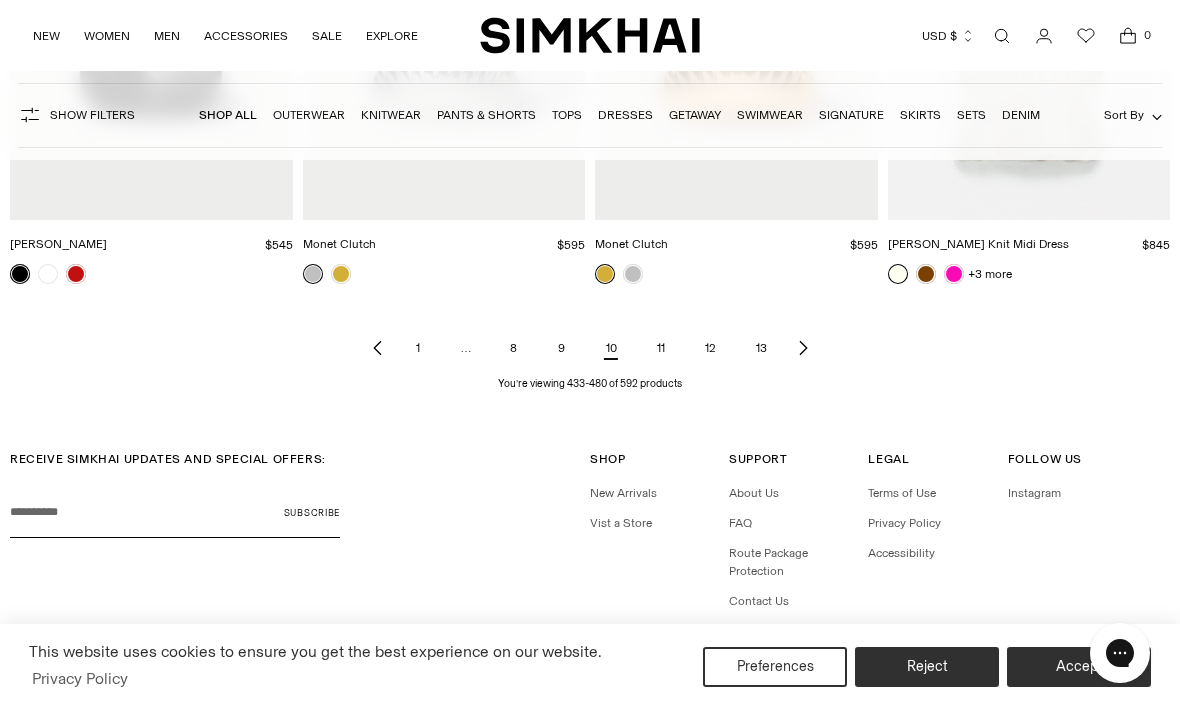 click on "11" at bounding box center [661, 348] 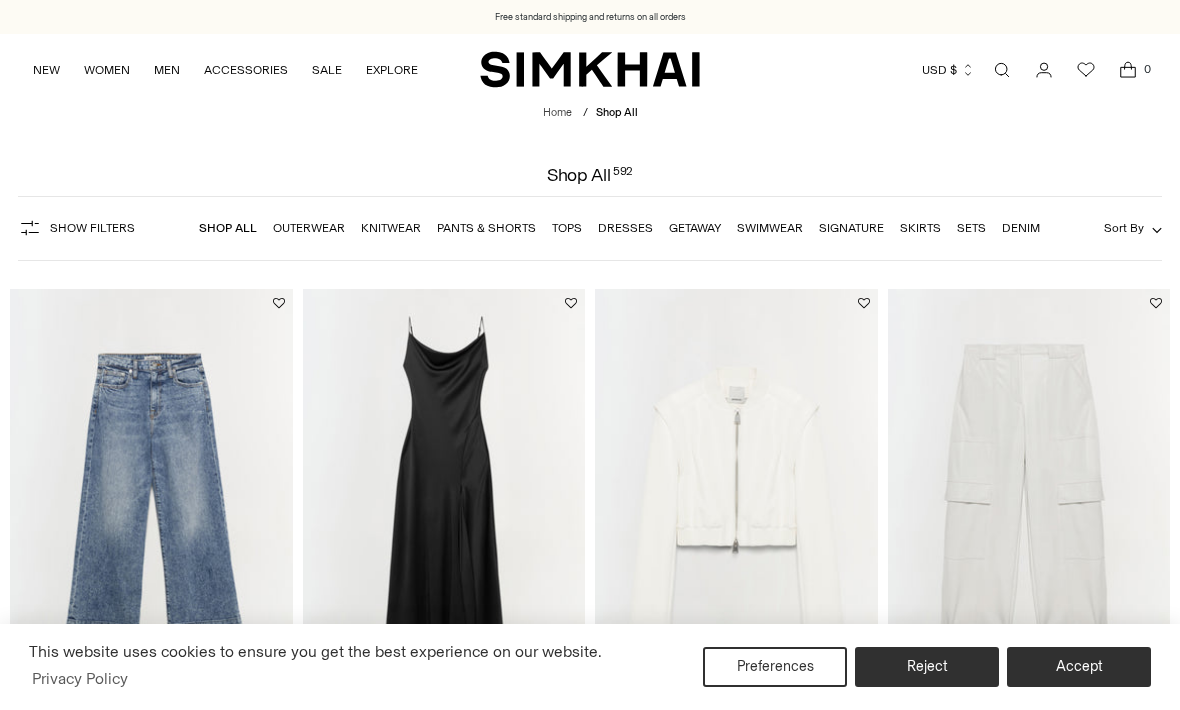 scroll, scrollTop: 605, scrollLeft: 0, axis: vertical 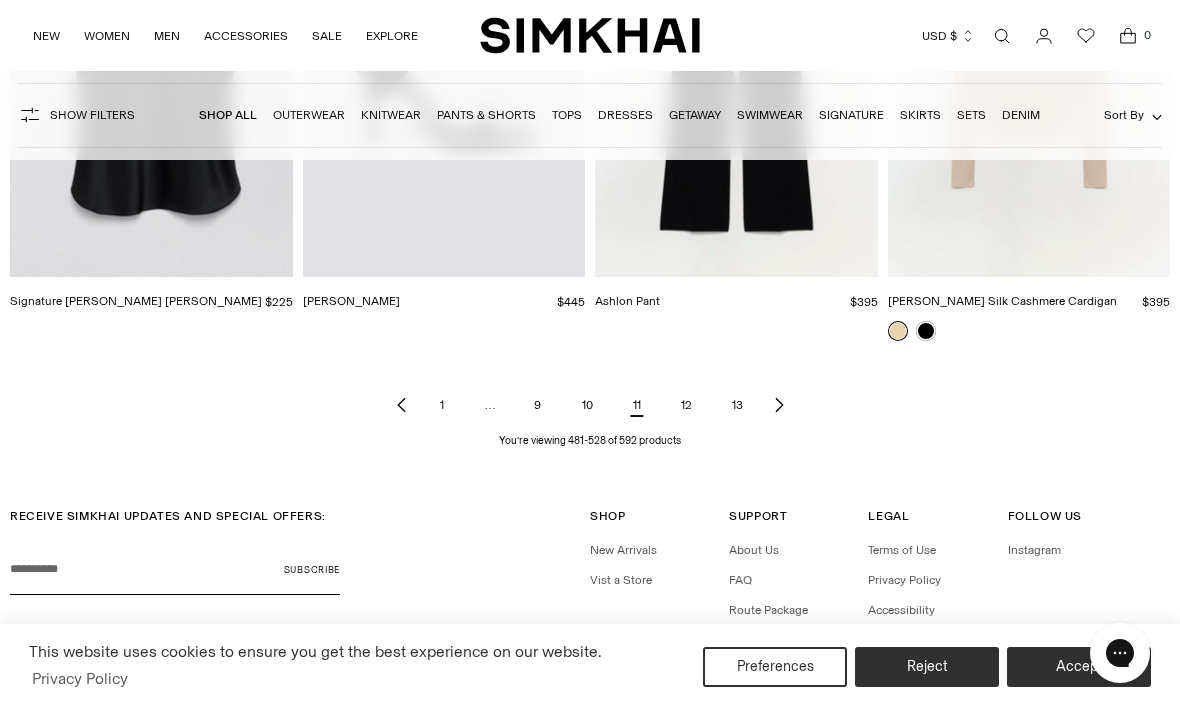 click on "12" at bounding box center (686, 405) 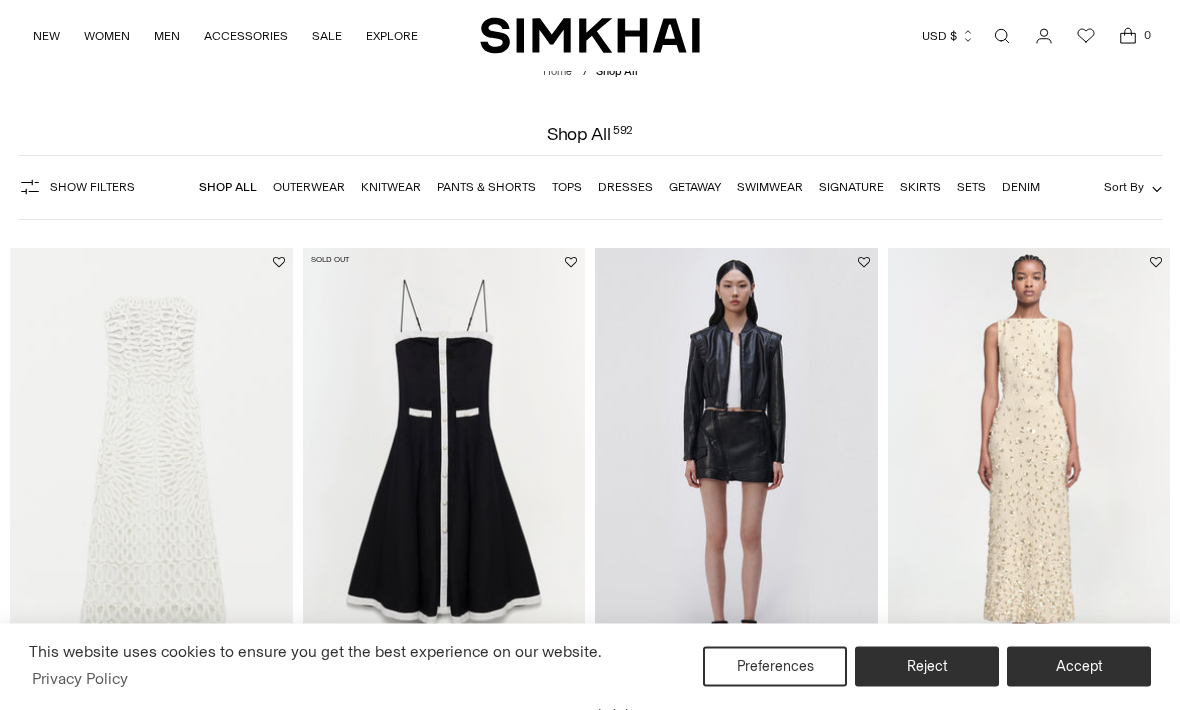scroll, scrollTop: 132, scrollLeft: 0, axis: vertical 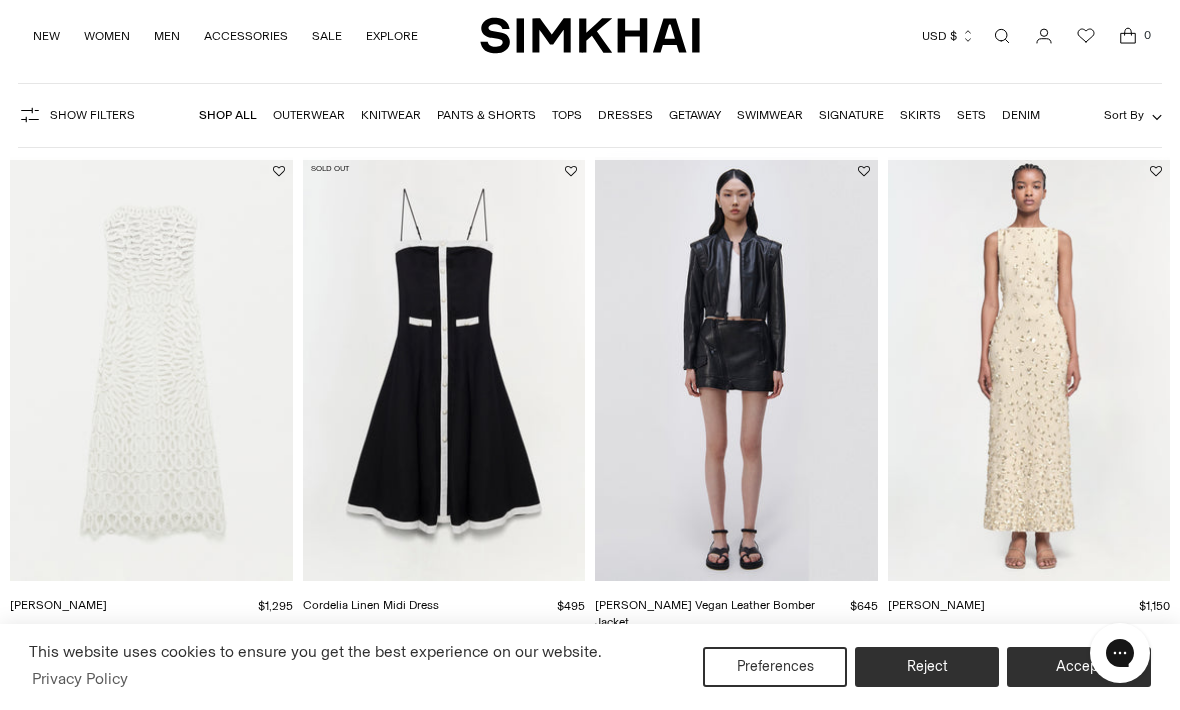 click at bounding box center (1029, 369) 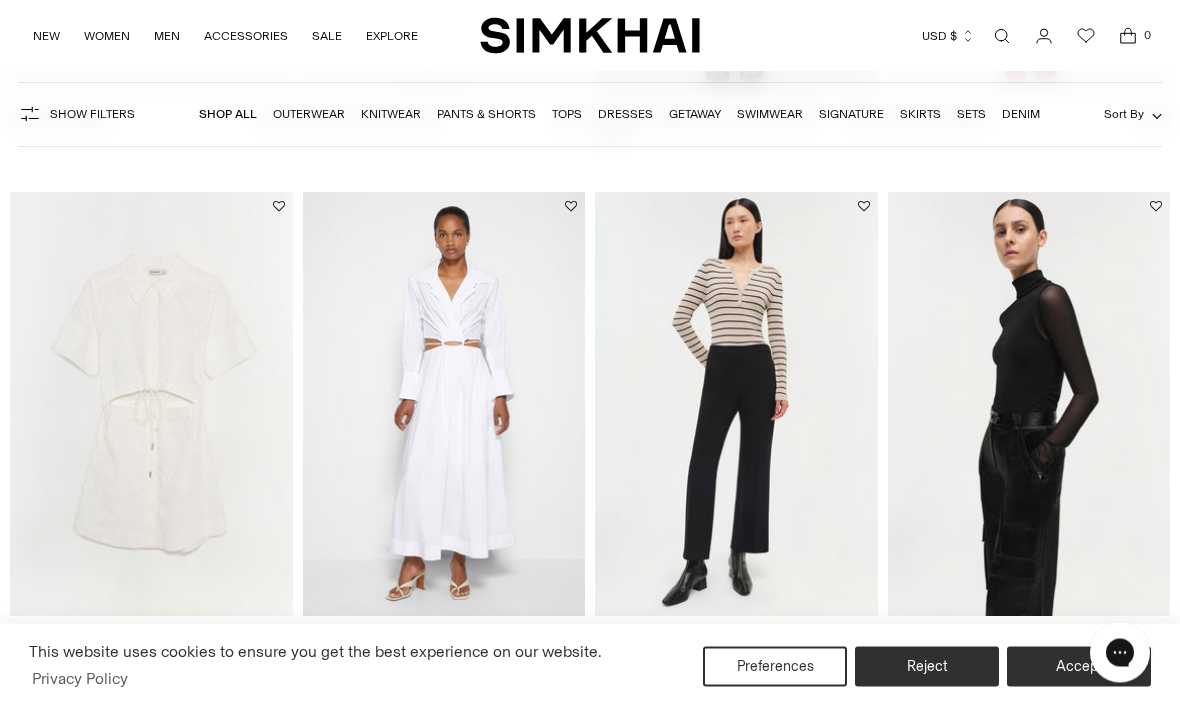 scroll, scrollTop: 619, scrollLeft: 0, axis: vertical 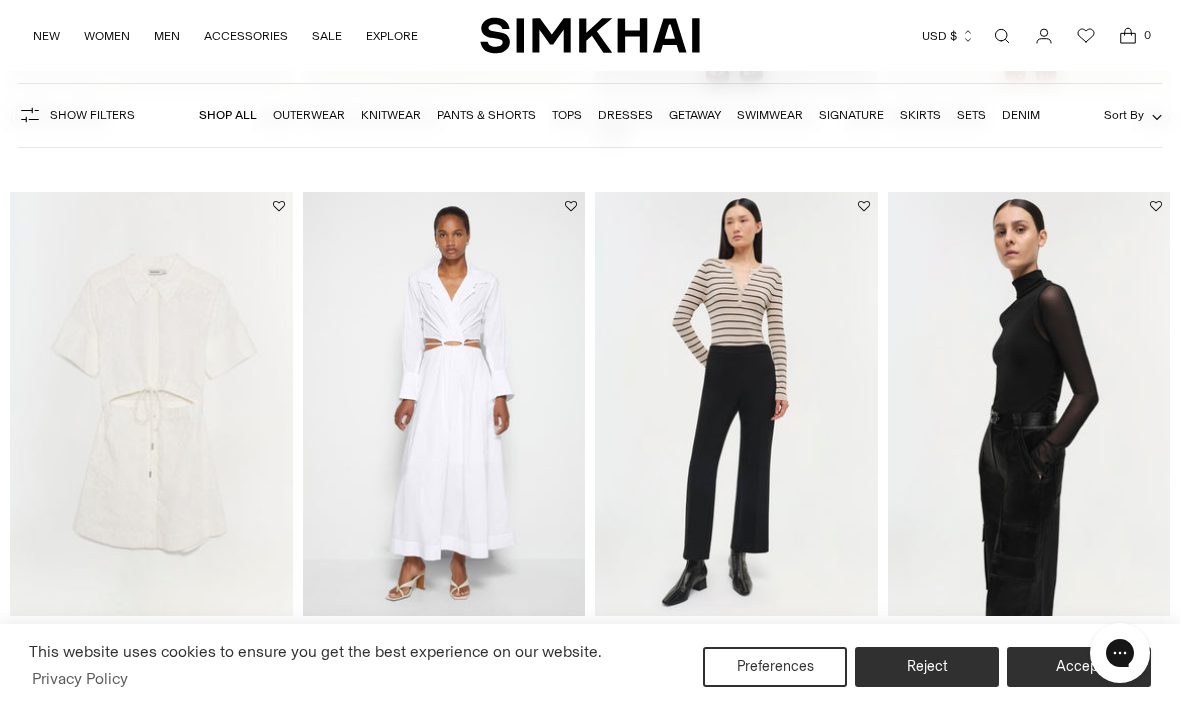 click at bounding box center [736, 404] 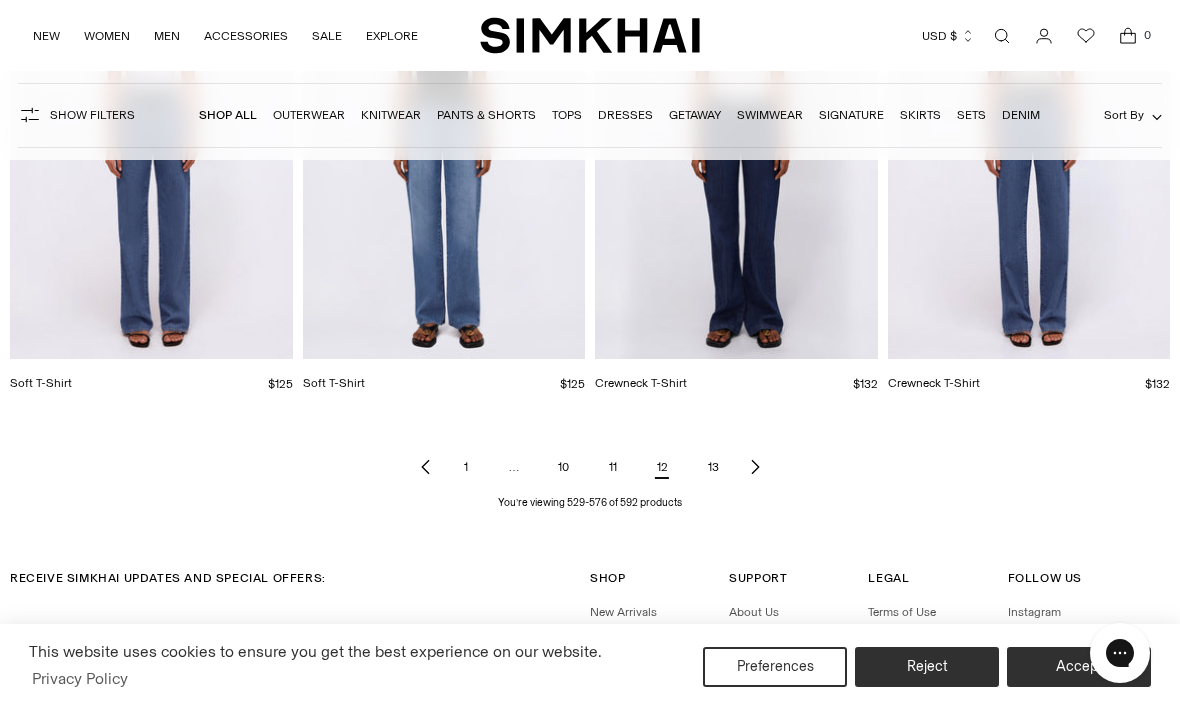 scroll, scrollTop: 6081, scrollLeft: 0, axis: vertical 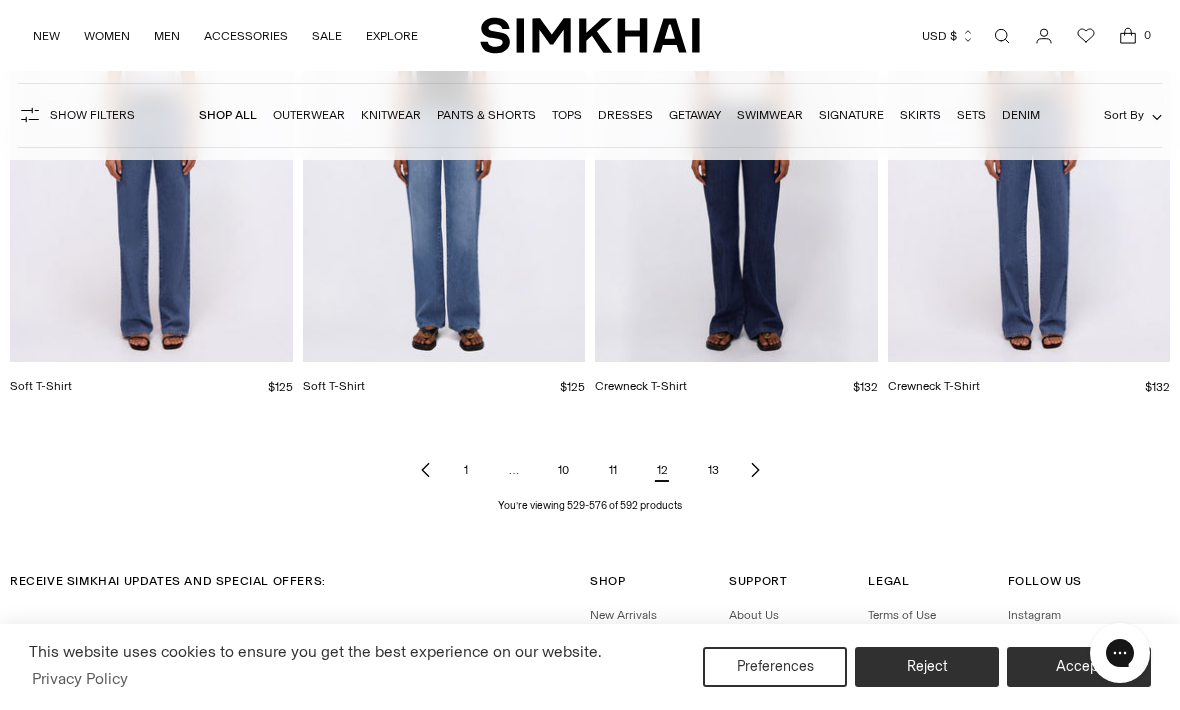 click on "13" at bounding box center (713, 470) 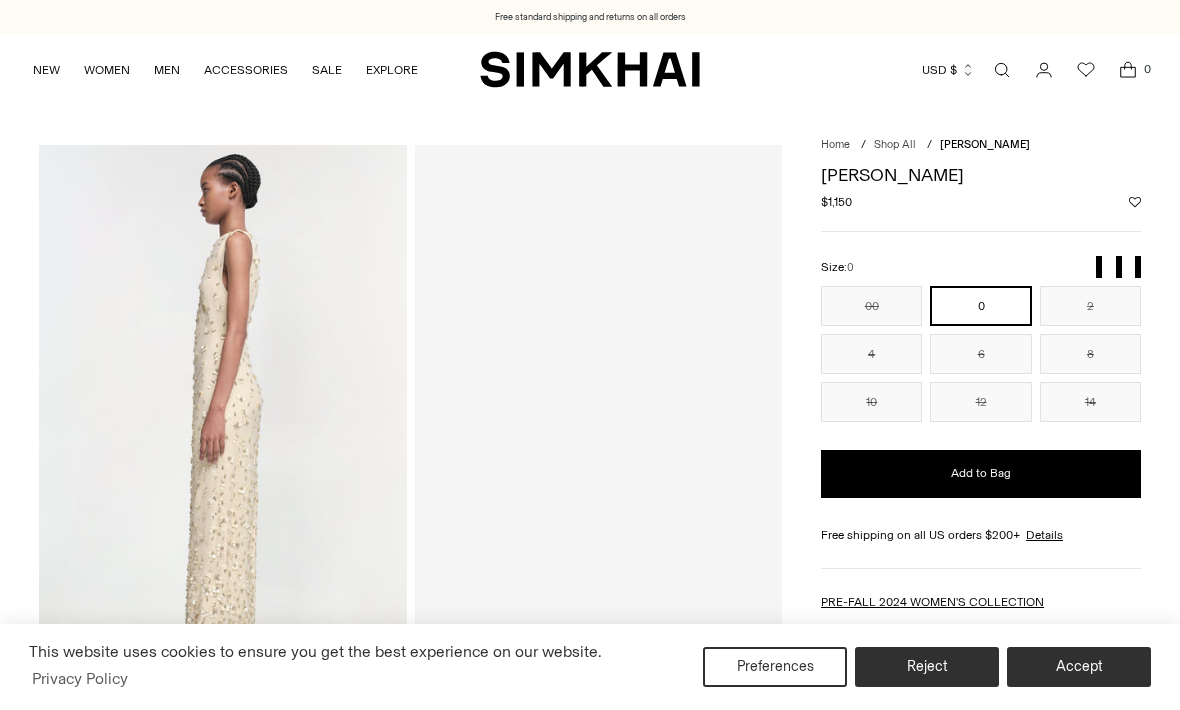 scroll, scrollTop: 0, scrollLeft: 0, axis: both 